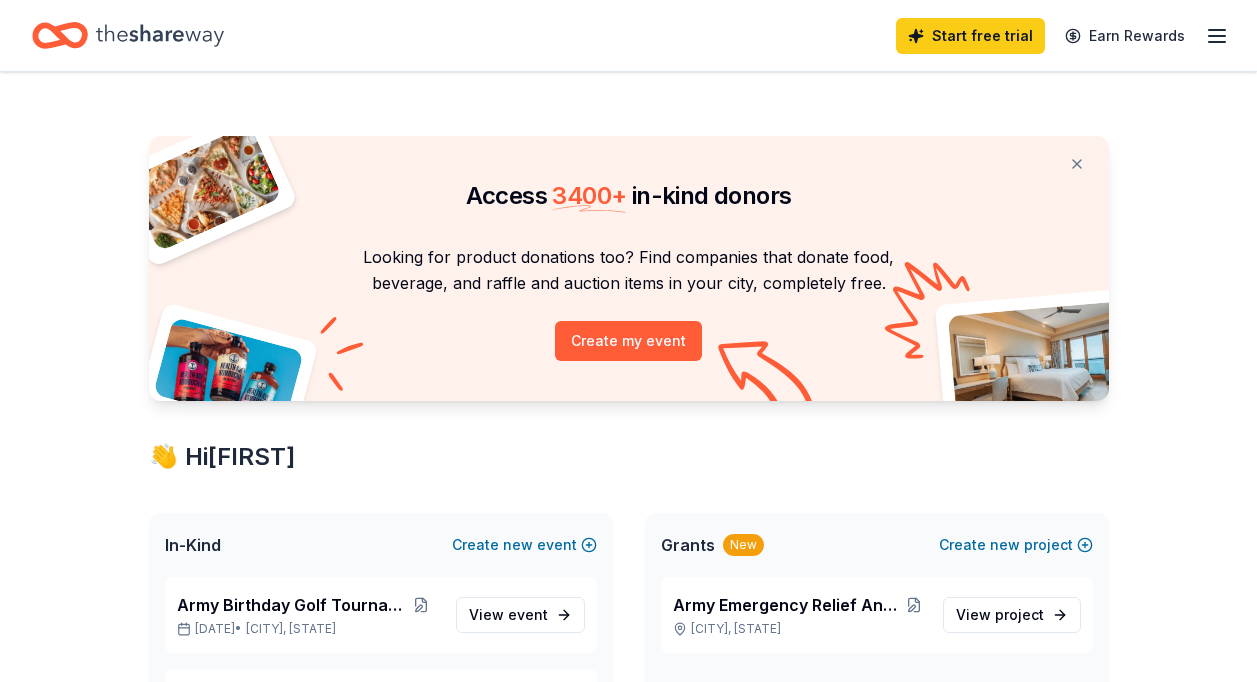 scroll, scrollTop: 0, scrollLeft: 0, axis: both 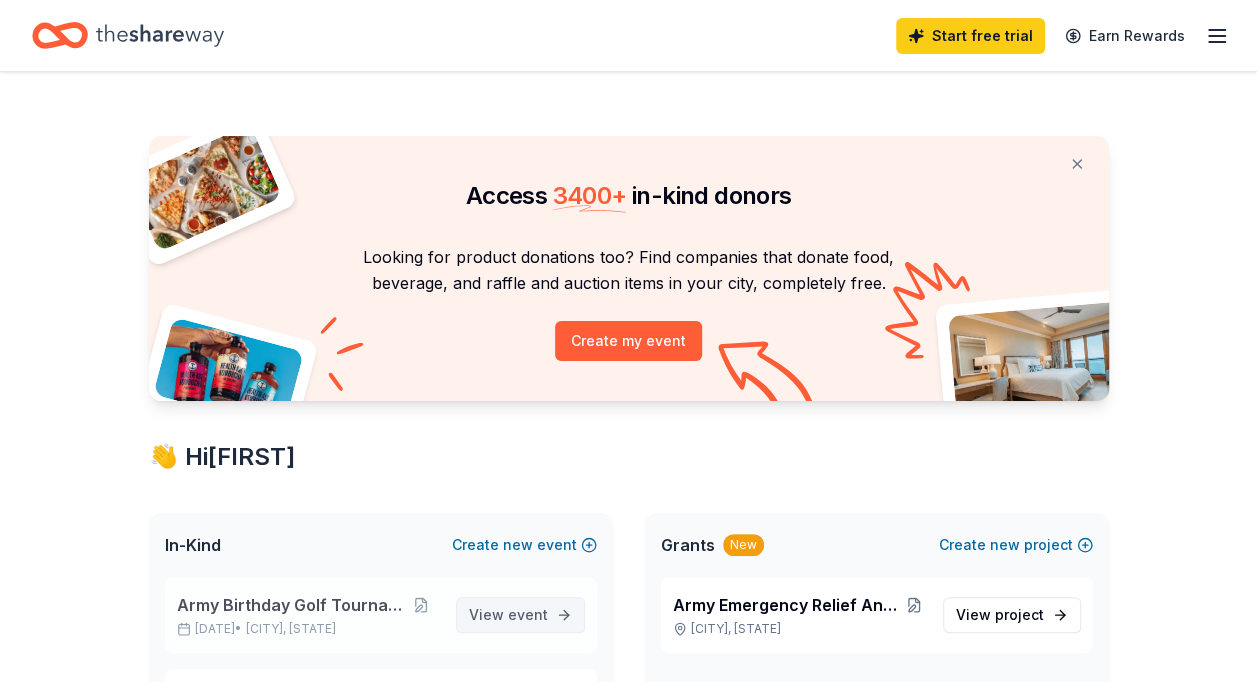 click on "View   event" at bounding box center [520, 615] 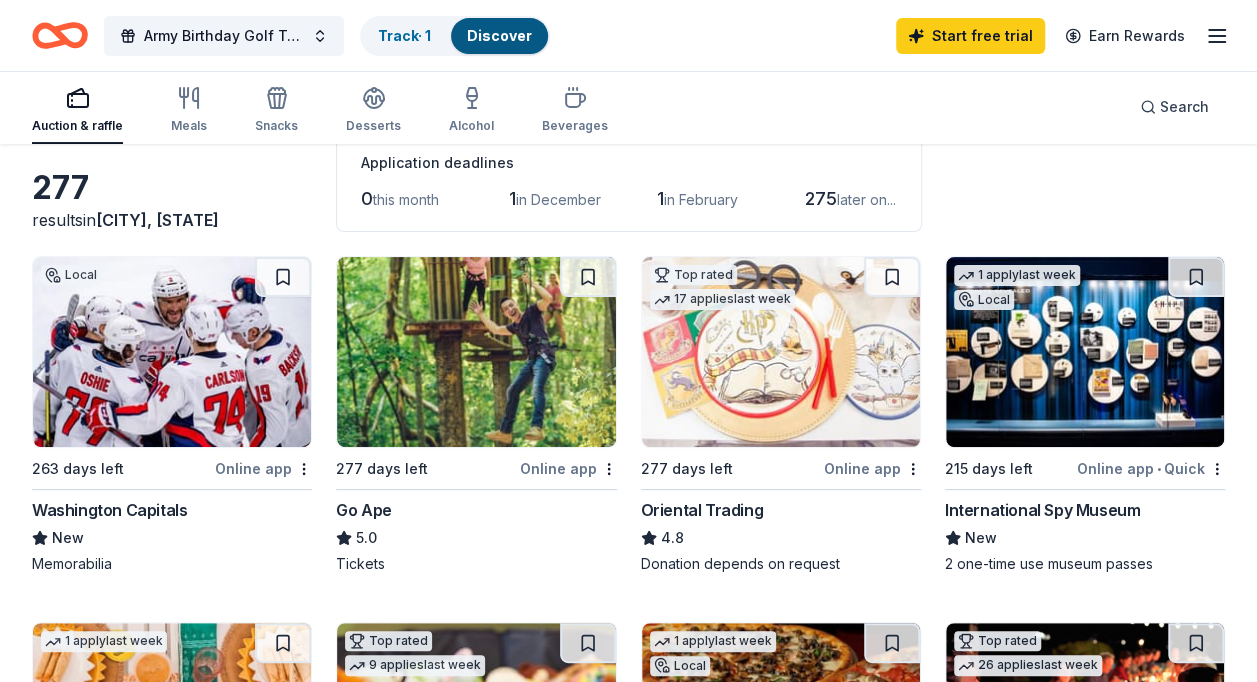 scroll, scrollTop: 266, scrollLeft: 0, axis: vertical 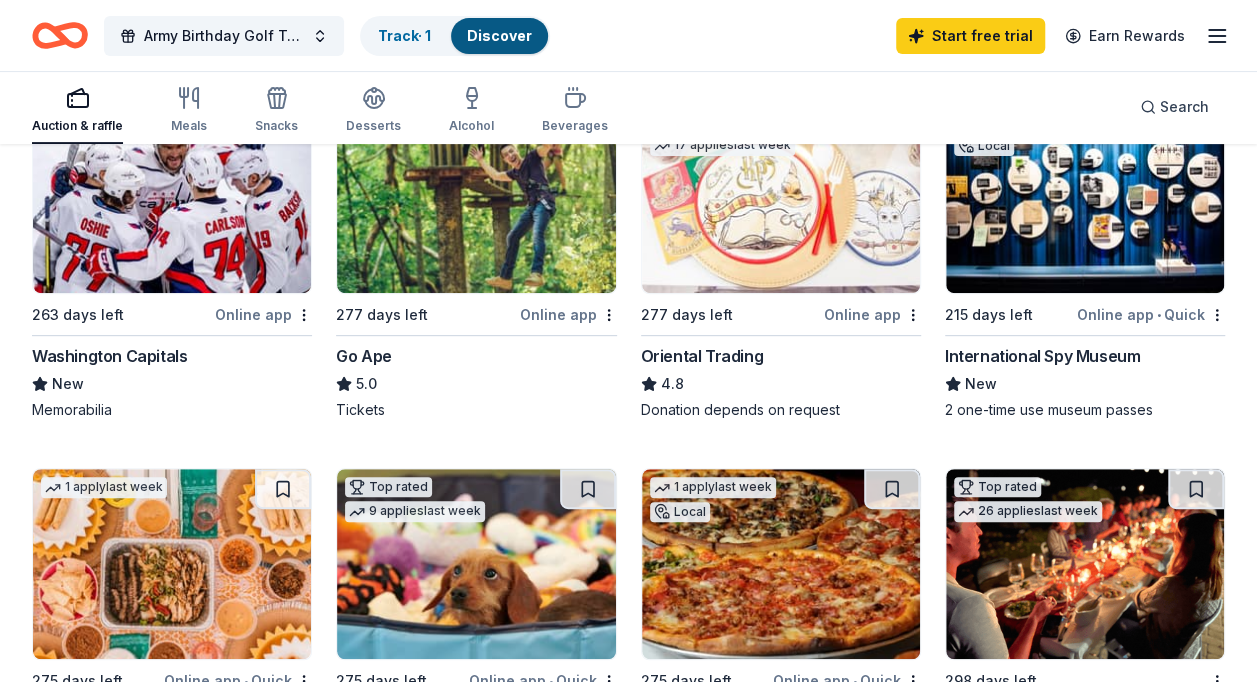 click on "Washington Capitals" at bounding box center [109, 356] 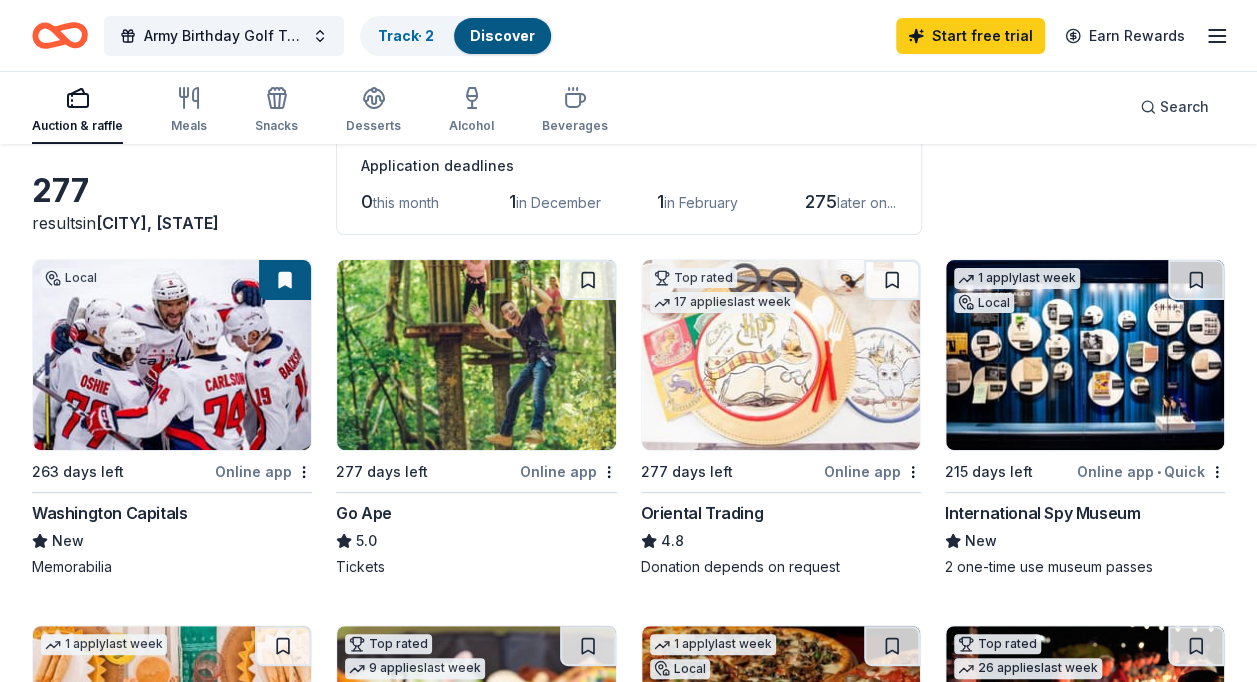 scroll, scrollTop: 96, scrollLeft: 0, axis: vertical 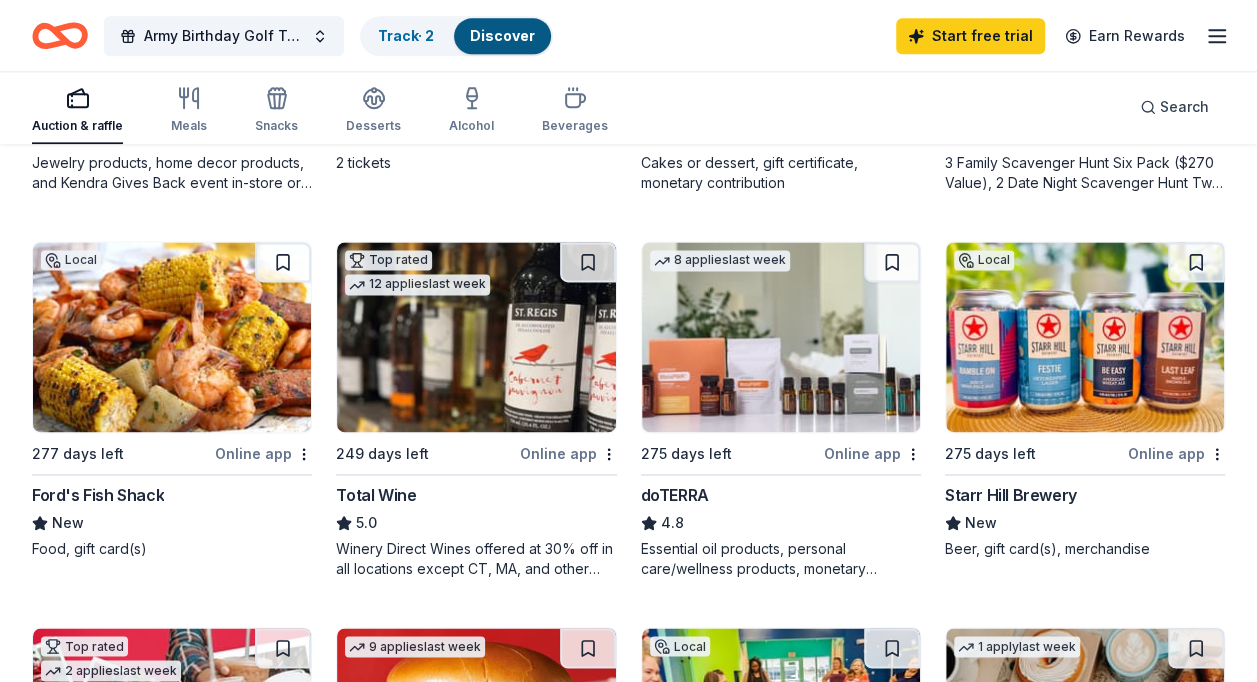 click on "Starr Hill Brewery" at bounding box center (1011, 495) 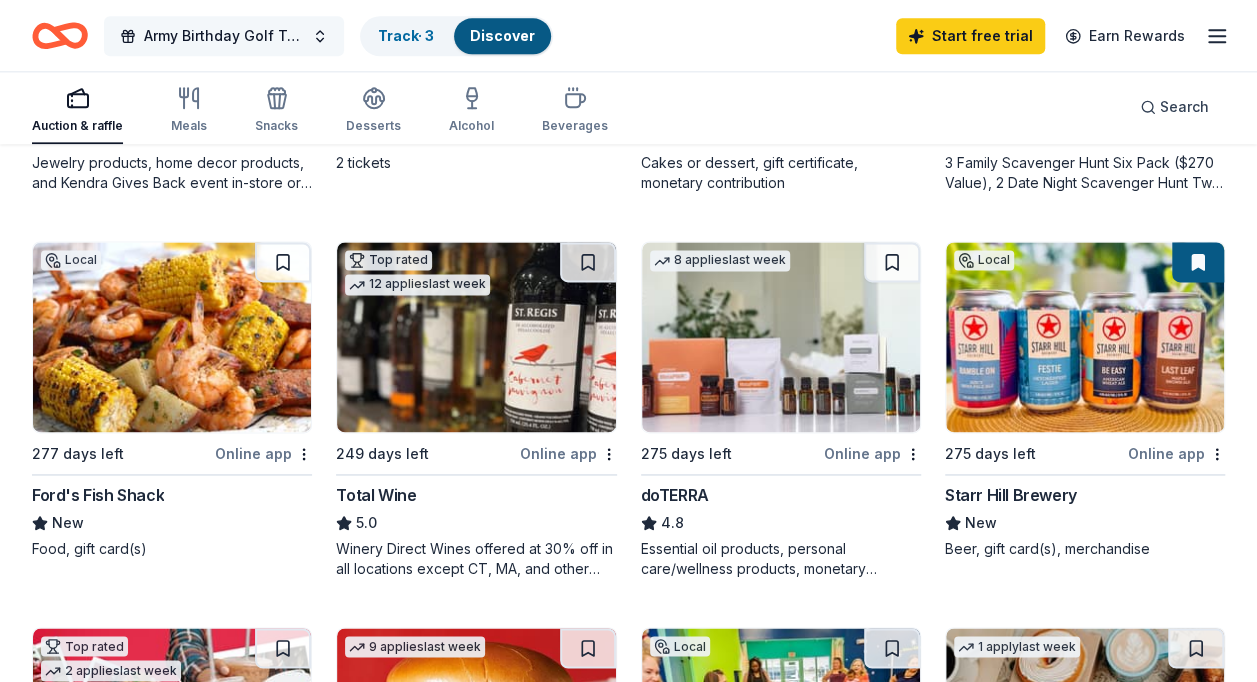 click on "Army Birthday Golf Tournament" at bounding box center (224, 36) 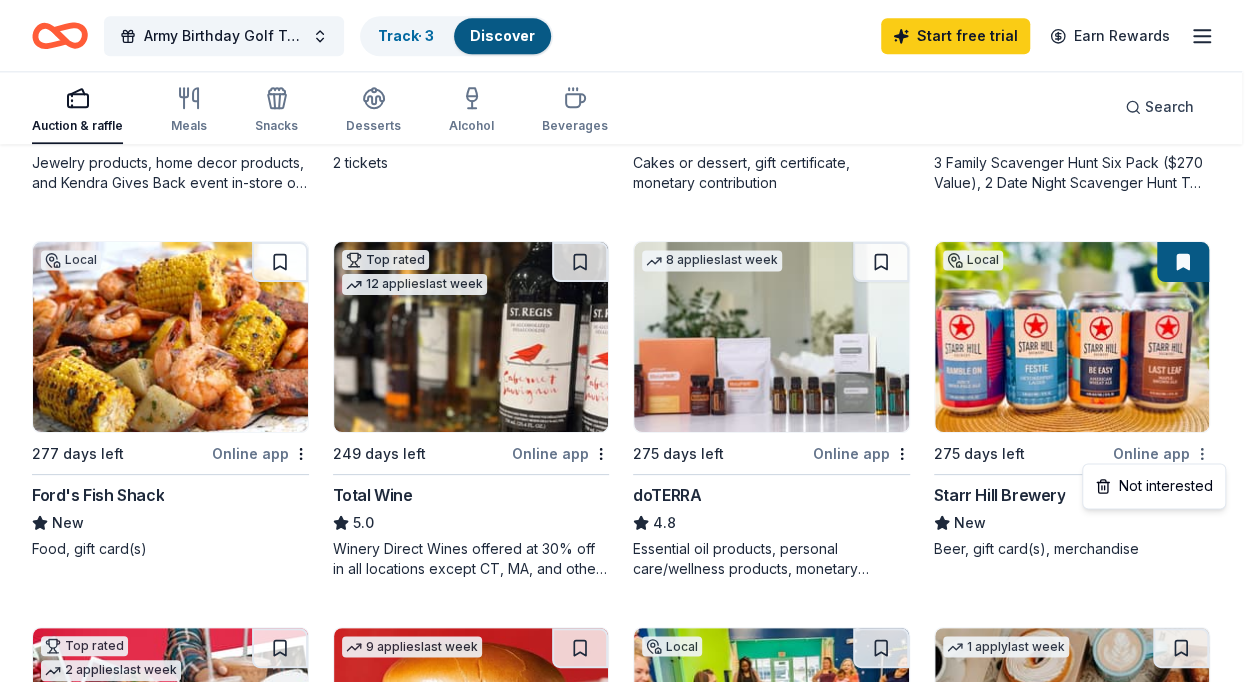 click on "Army Birthday Golf Tournament Track  · 3 Discover Start free  trial Earn Rewards Auction & raffle Meals Snacks Desserts Alcohol Beverages Search 277 results  in  Fort Belvoir, VA Application deadlines 0  this month 1  in December 1  in February 275  later on... Local 263 days left Online app Washington Capitals New Memorabilia 277 days left Online app Go Ape 5.0 Tickets Top rated 17   applies  last week 277 days left Online app Oriental Trading 4.8 Donation depends on request 1   apply  last week Local 215 days left Online app • Quick International Spy Museum New 2 one-time use museum passes  1   apply  last week 275 days left Online app • Quick Chuy's Tex-Mex 5.0 Food, gift card(s) Top rated 9   applies  last week 275 days left Online app • Quick BarkBox 5.0 Dog toy(s), dog food 1   apply  last week Local 275 days left Online app • Quick Squisito Pizza & Pasta New Food, gift card Top rated 26   applies  last week 298 days left CookinGenie 5.0 One $200 gift card Top rated 9   applies  last week 4.7 3" at bounding box center (628, -904) 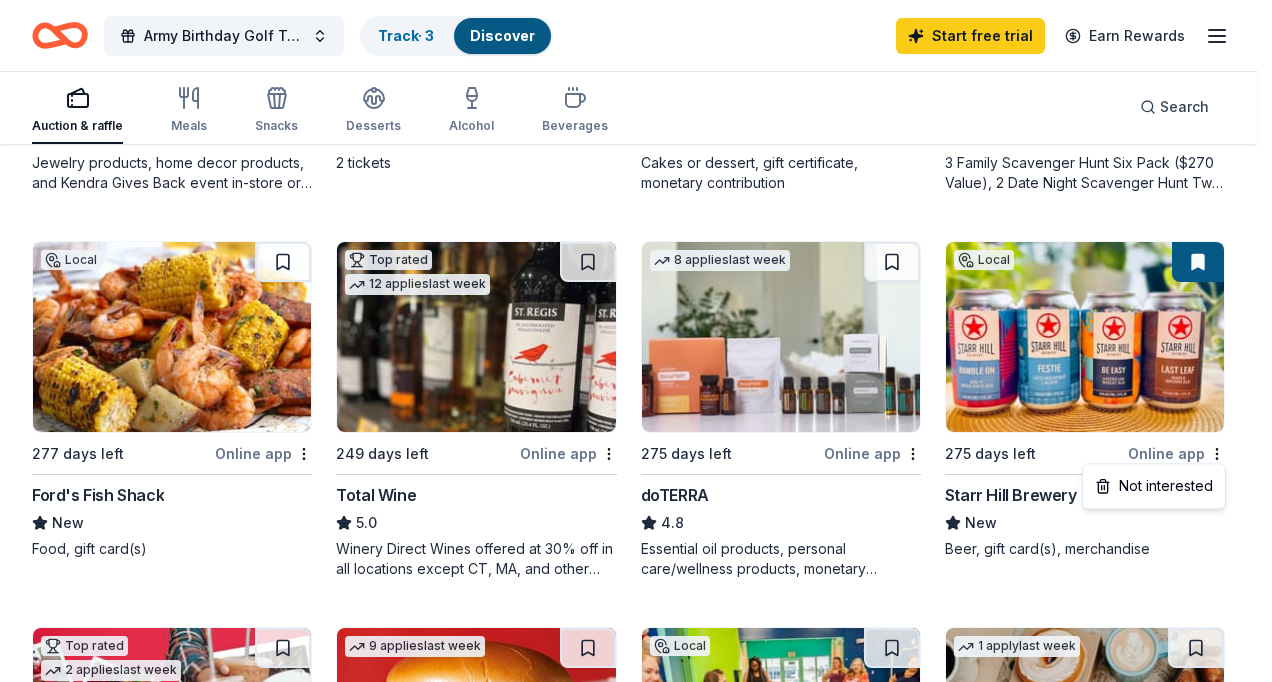 click on "Army Birthday Golf Tournament Track  · 3 Discover Start free  trial Earn Rewards Auction & raffle Meals Snacks Desserts Alcohol Beverages Search 277 results  in  Fort Belvoir, VA Application deadlines 0  this month 1  in December 1  in February 275  later on... Local 263 days left Online app Washington Capitals New Memorabilia 277 days left Online app Go Ape 5.0 Tickets Top rated 17   applies  last week 277 days left Online app Oriental Trading 4.8 Donation depends on request 1   apply  last week Local 215 days left Online app • Quick International Spy Museum New 2 one-time use museum passes  1   apply  last week 275 days left Online app • Quick Chuy's Tex-Mex 5.0 Food, gift card(s) Top rated 9   applies  last week 275 days left Online app • Quick BarkBox 5.0 Dog toy(s), dog food 1   apply  last week Local 275 days left Online app • Quick Squisito Pizza & Pasta New Food, gift card Top rated 26   applies  last week 298 days left CookinGenie 5.0 One $200 gift card Top rated 9   applies  last week 4.7 3" at bounding box center (636, -904) 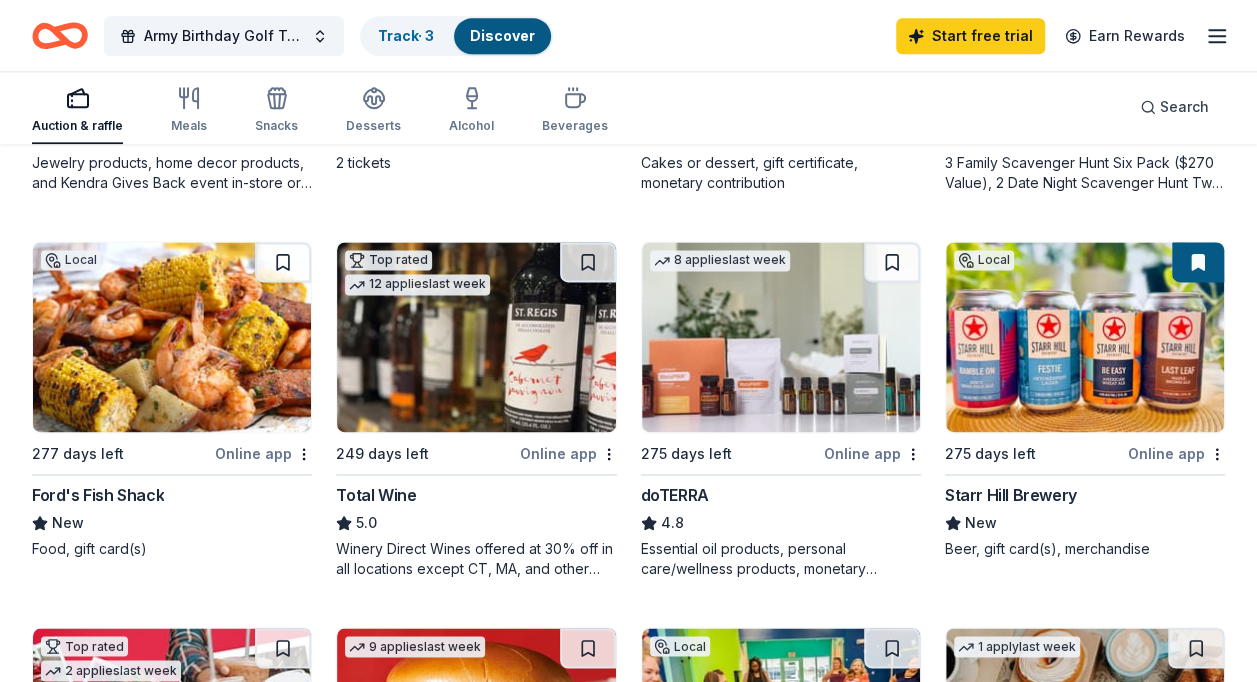 click on "Online app" at bounding box center (568, 453) 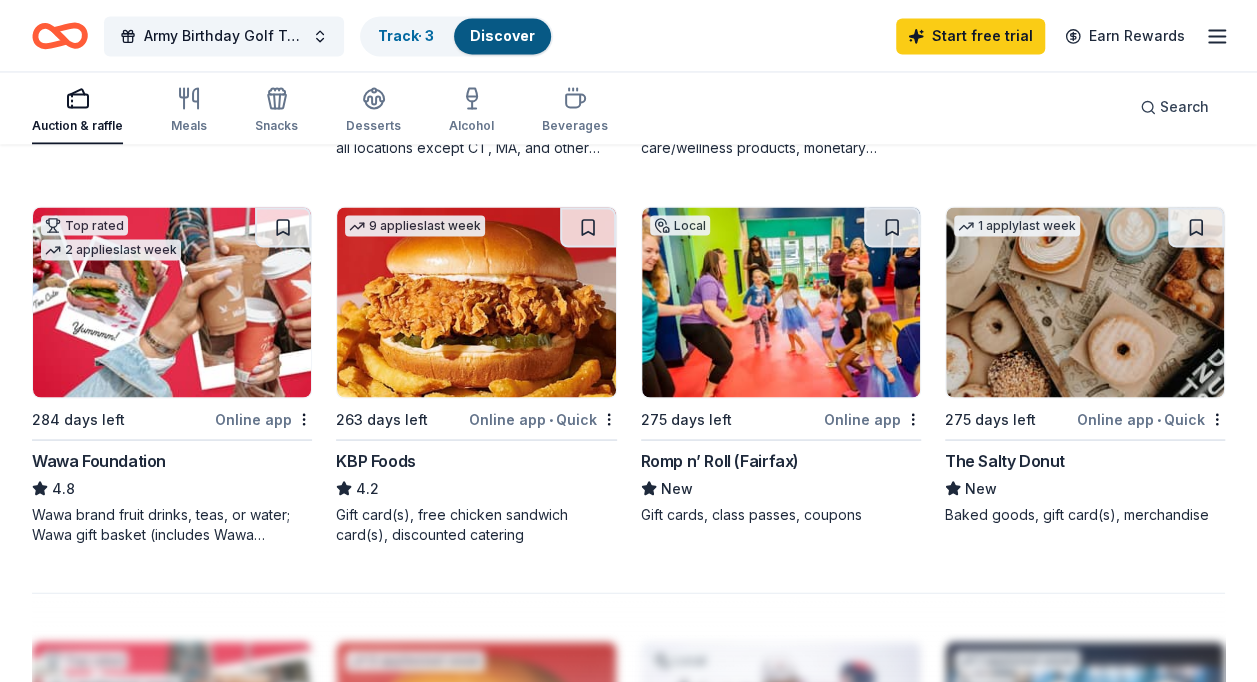 scroll, scrollTop: 1685, scrollLeft: 0, axis: vertical 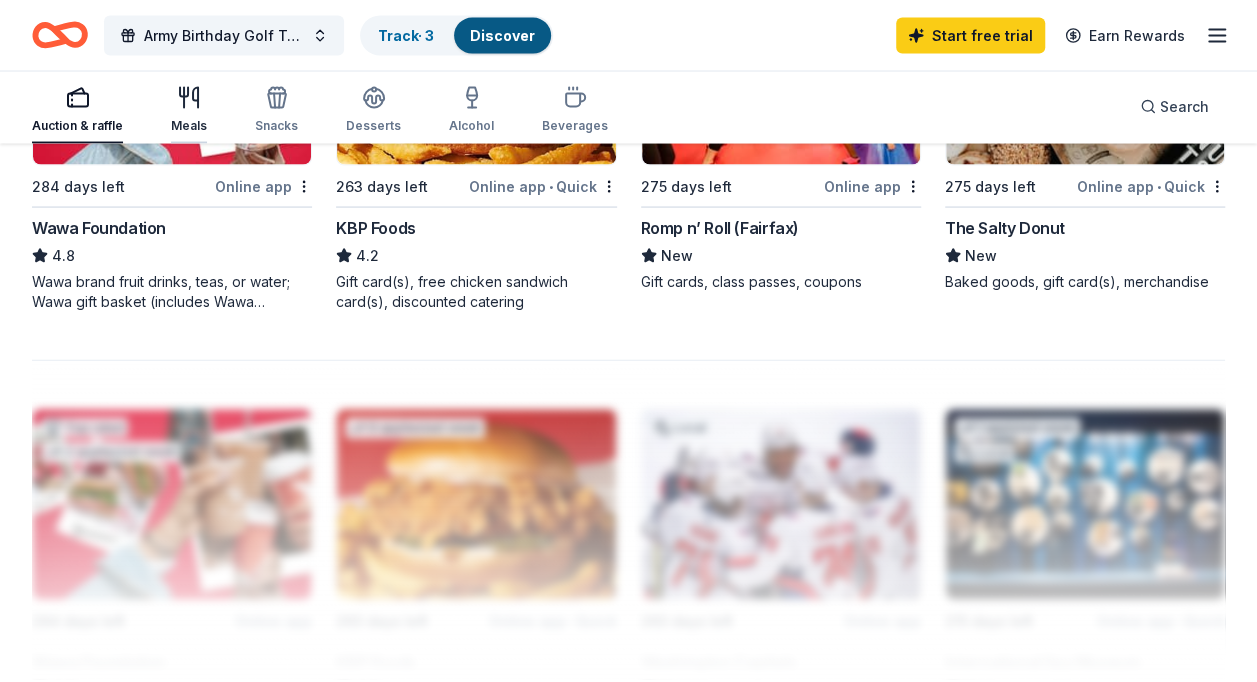 click on "Meals" at bounding box center (189, 110) 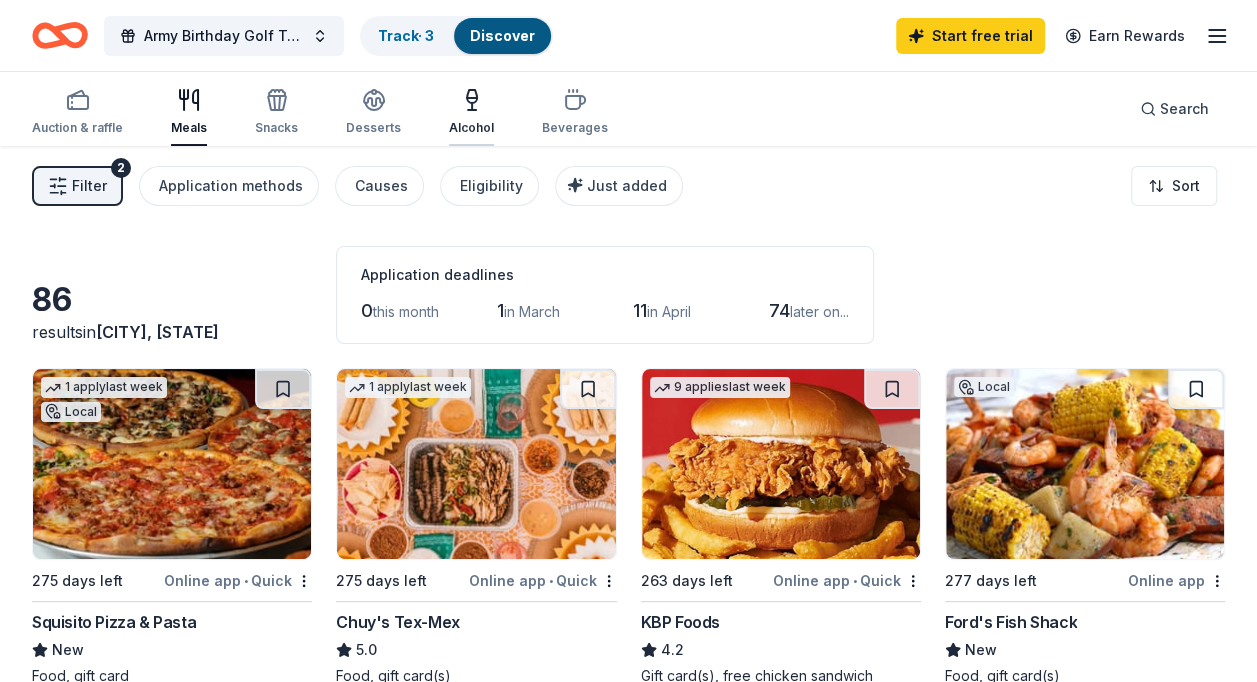 click on "Alcohol" at bounding box center [471, 128] 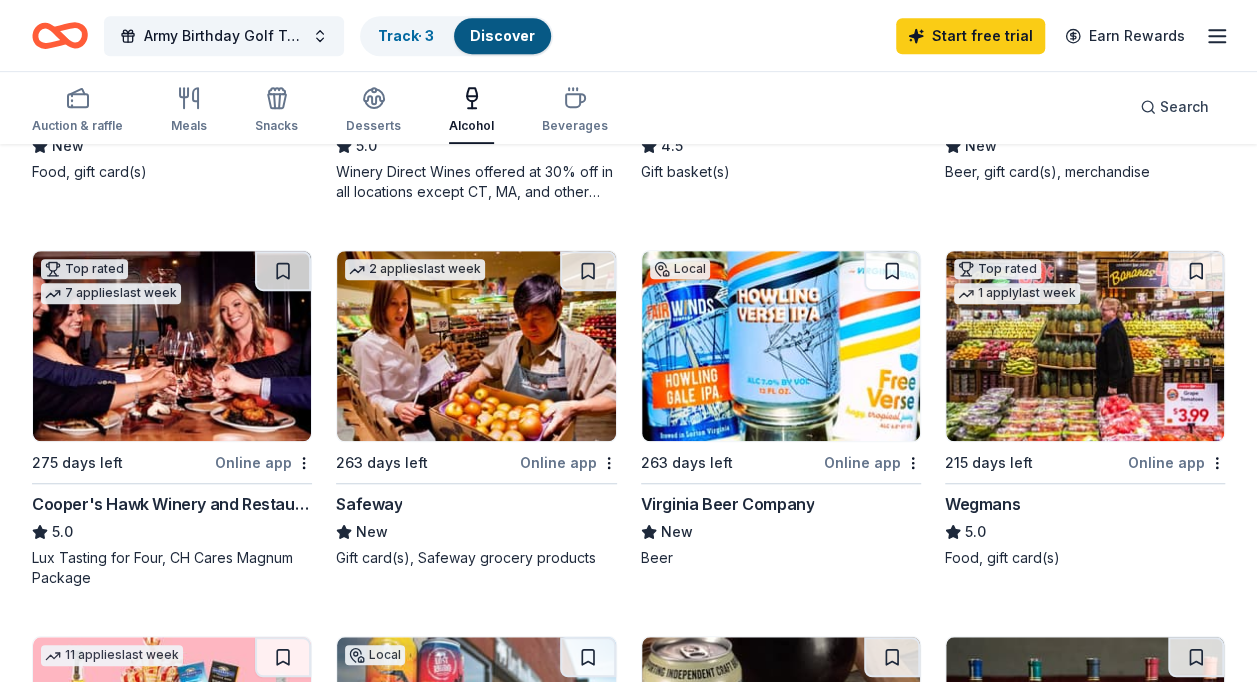scroll, scrollTop: 520, scrollLeft: 0, axis: vertical 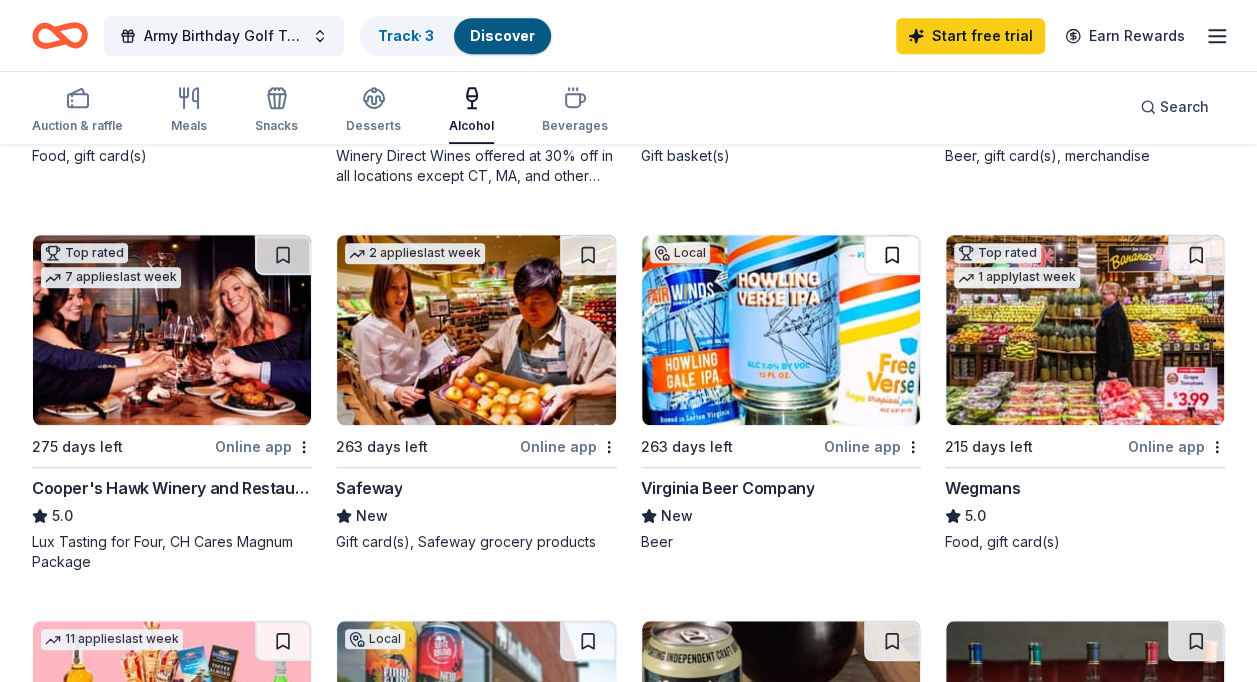 click at bounding box center [892, 255] 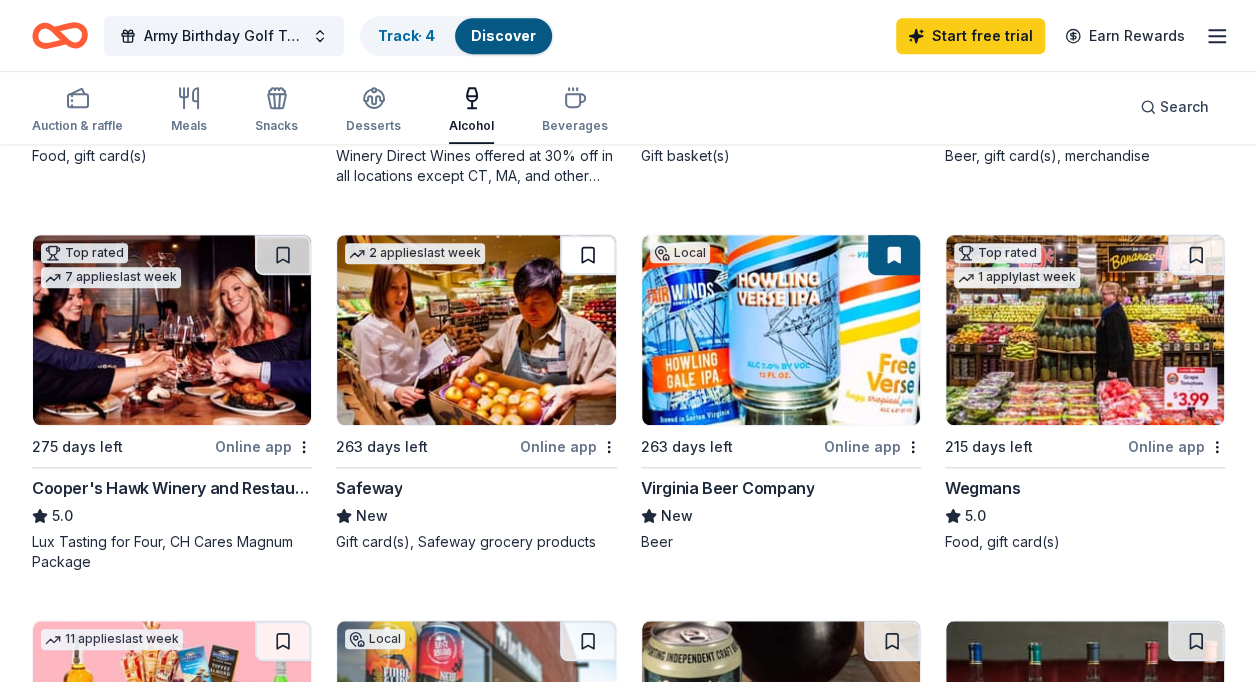 click at bounding box center [588, 255] 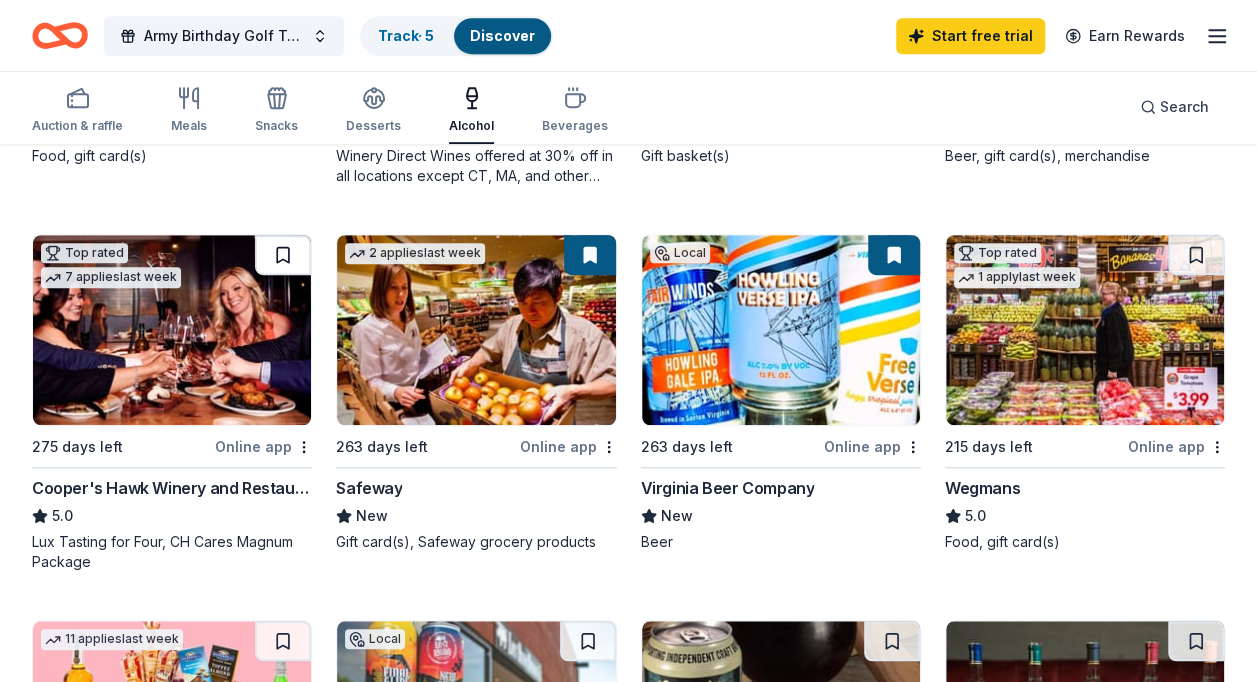 click at bounding box center (283, 255) 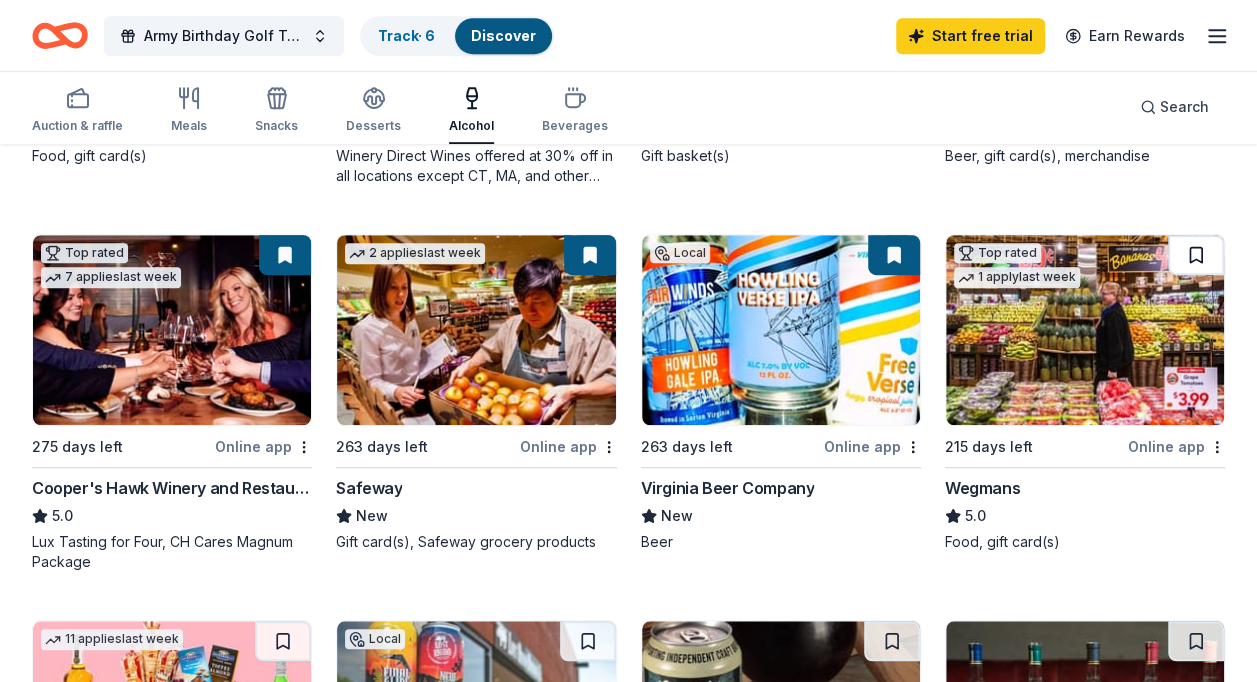 click at bounding box center (1196, 255) 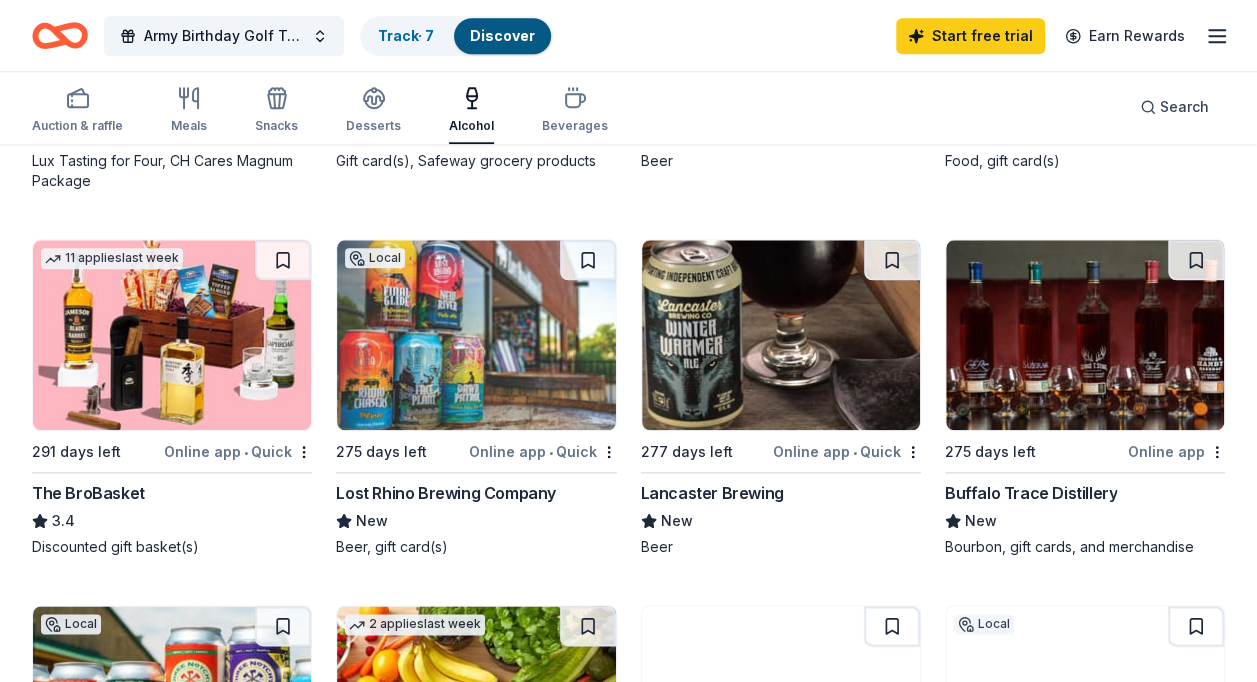 scroll, scrollTop: 910, scrollLeft: 0, axis: vertical 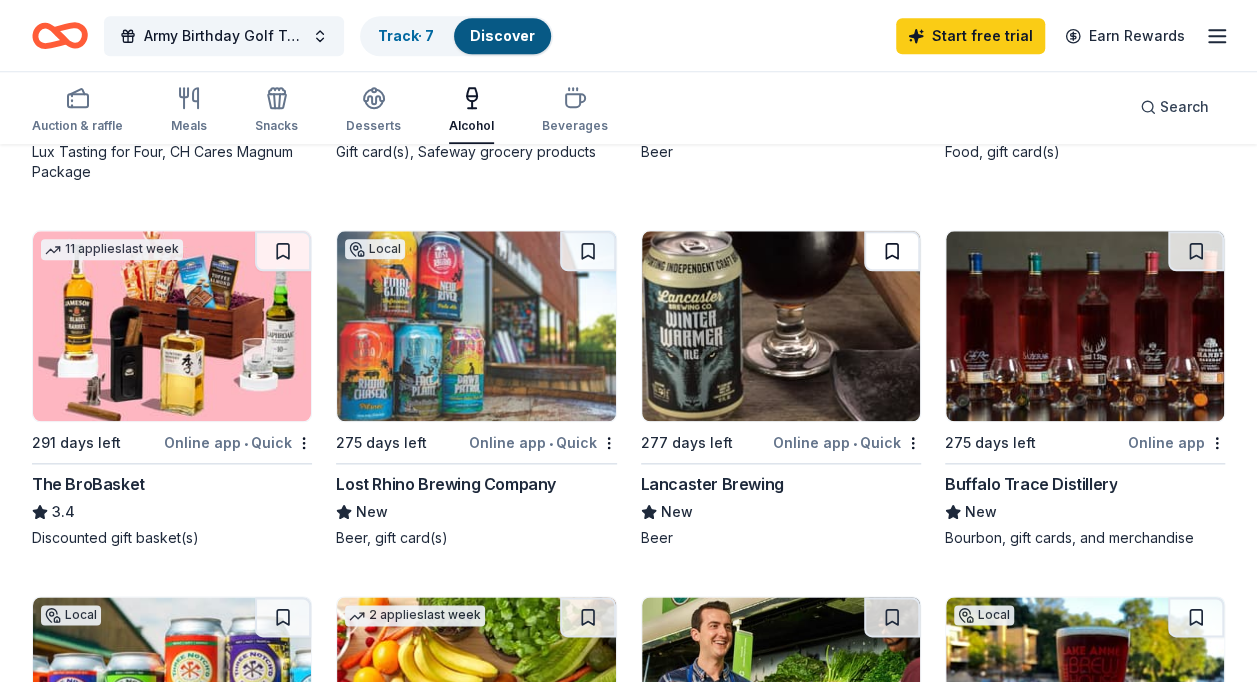 click at bounding box center (892, 251) 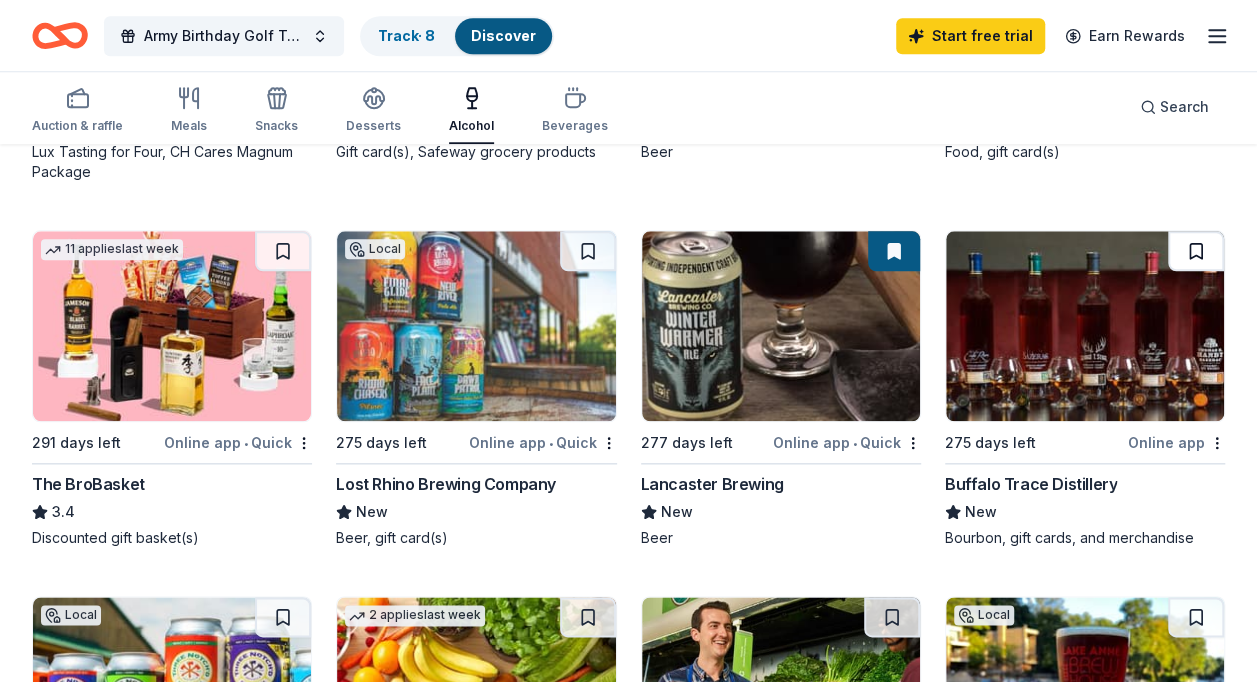 click at bounding box center [1196, 251] 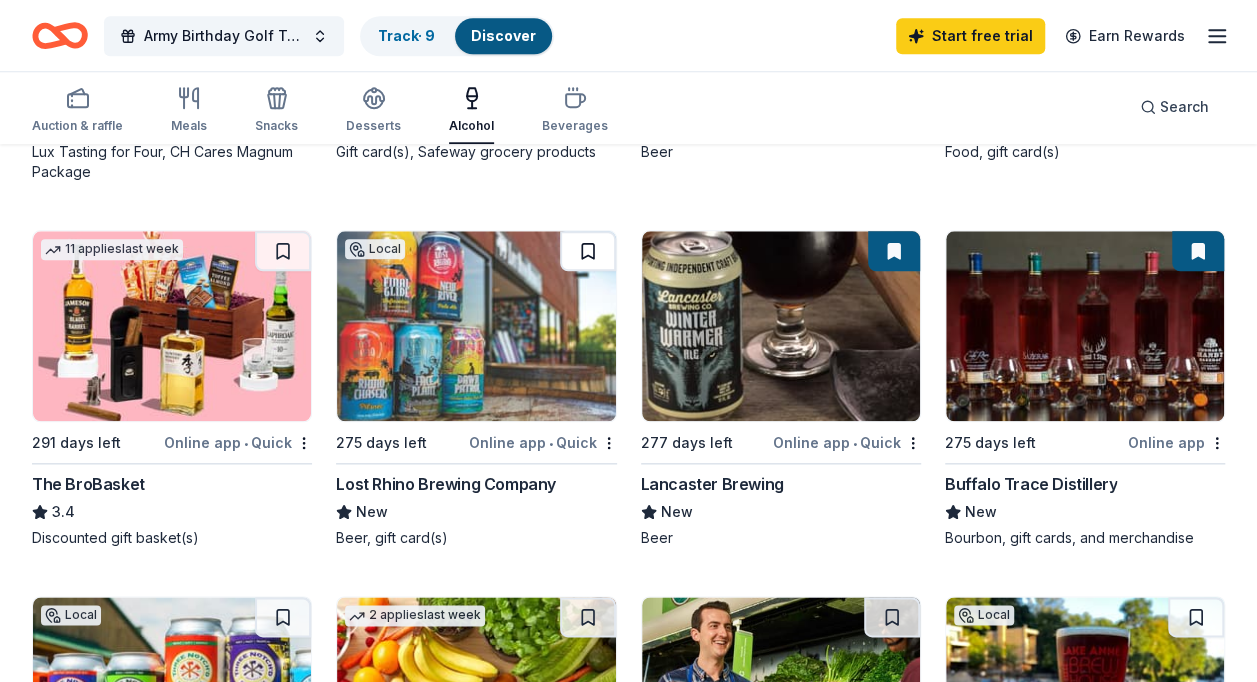click at bounding box center (588, 251) 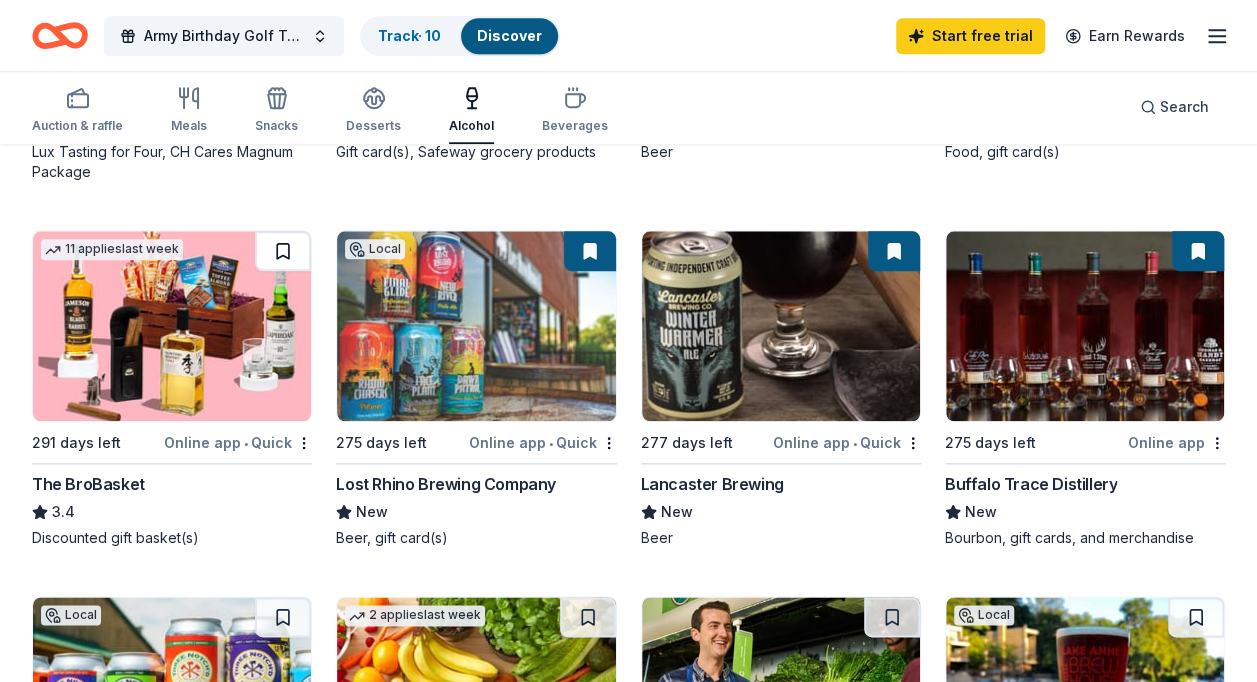 click at bounding box center [283, 251] 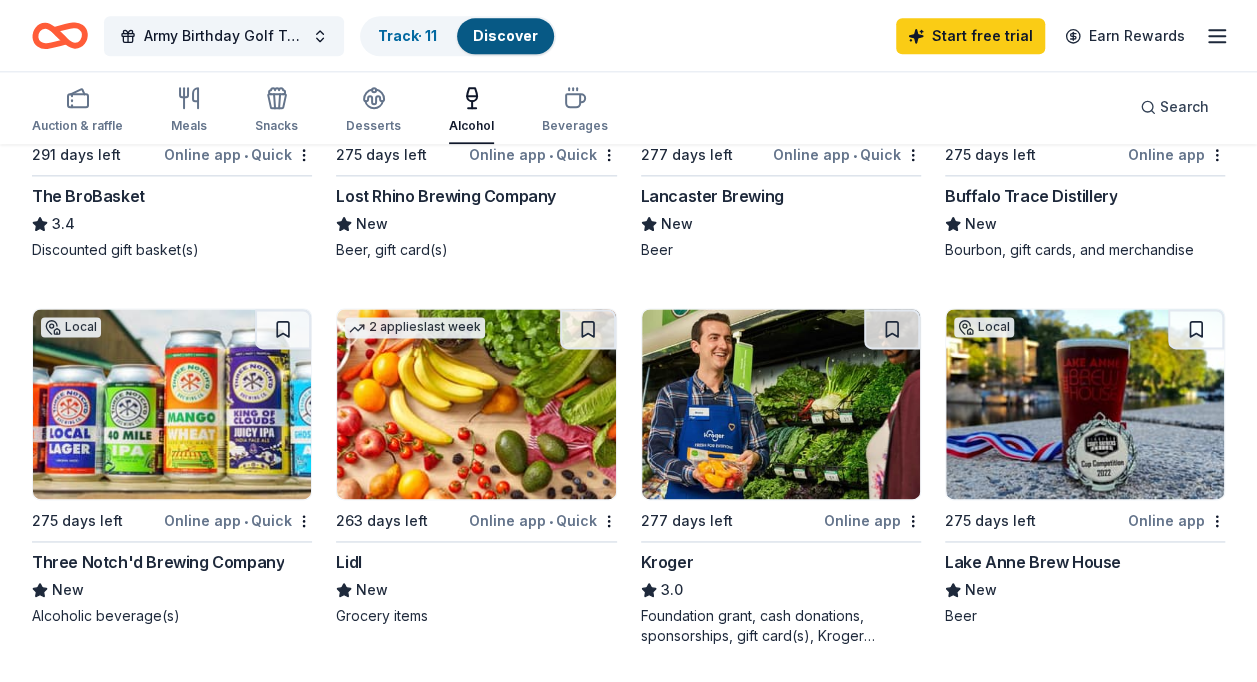 scroll, scrollTop: 1208, scrollLeft: 0, axis: vertical 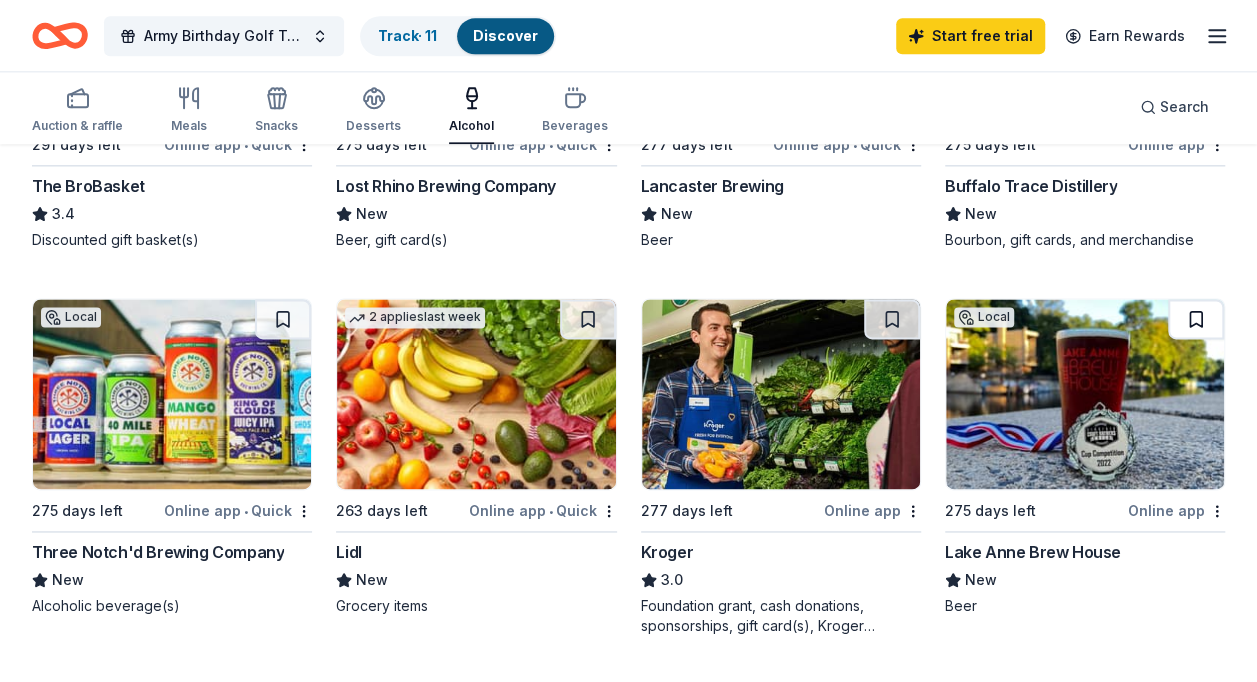 click at bounding box center [1196, 319] 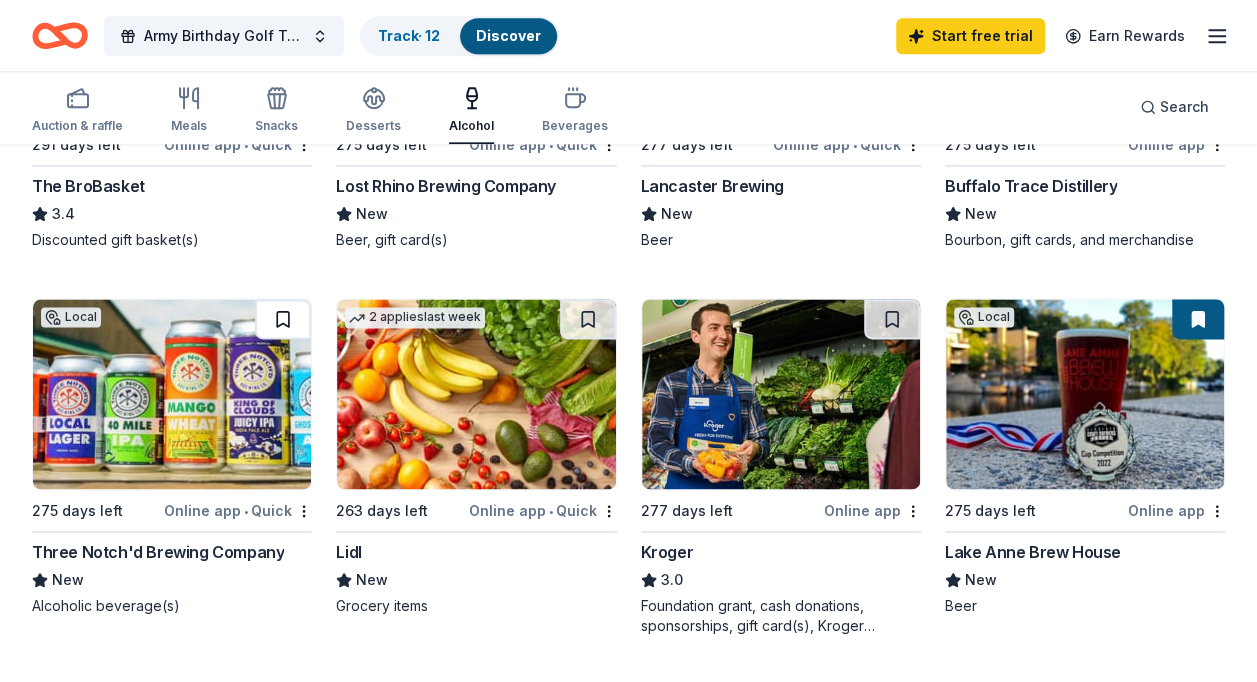 click at bounding box center (283, 319) 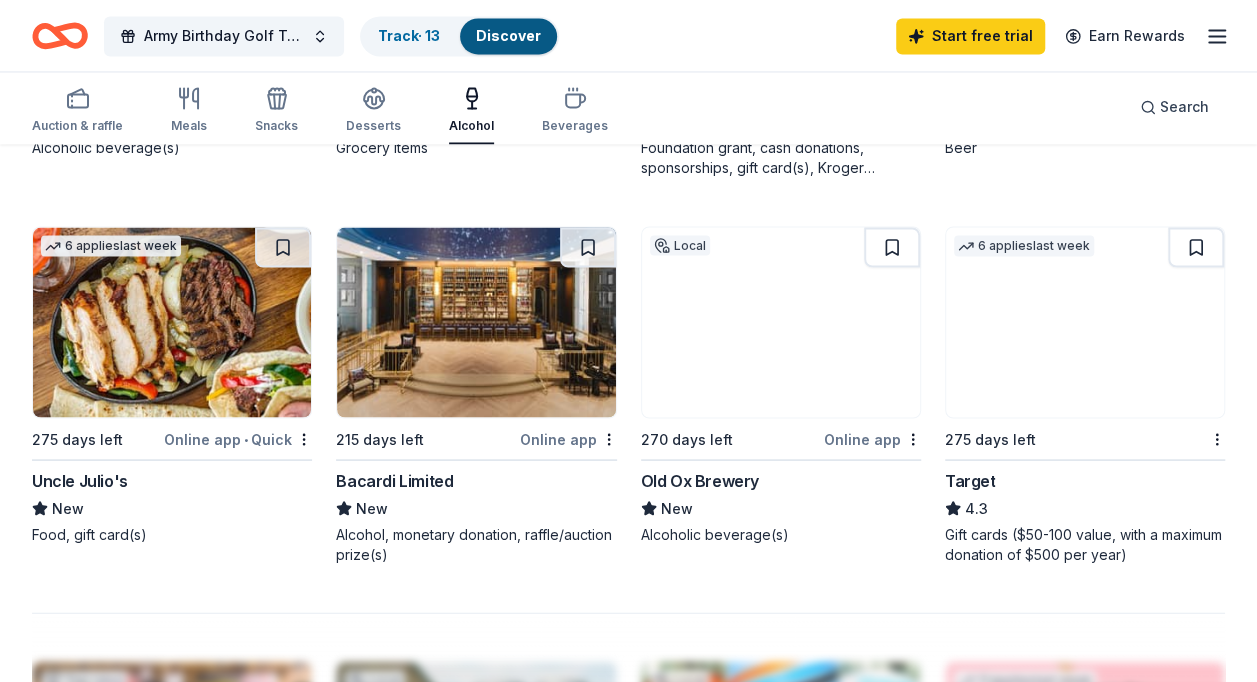 scroll, scrollTop: 1672, scrollLeft: 0, axis: vertical 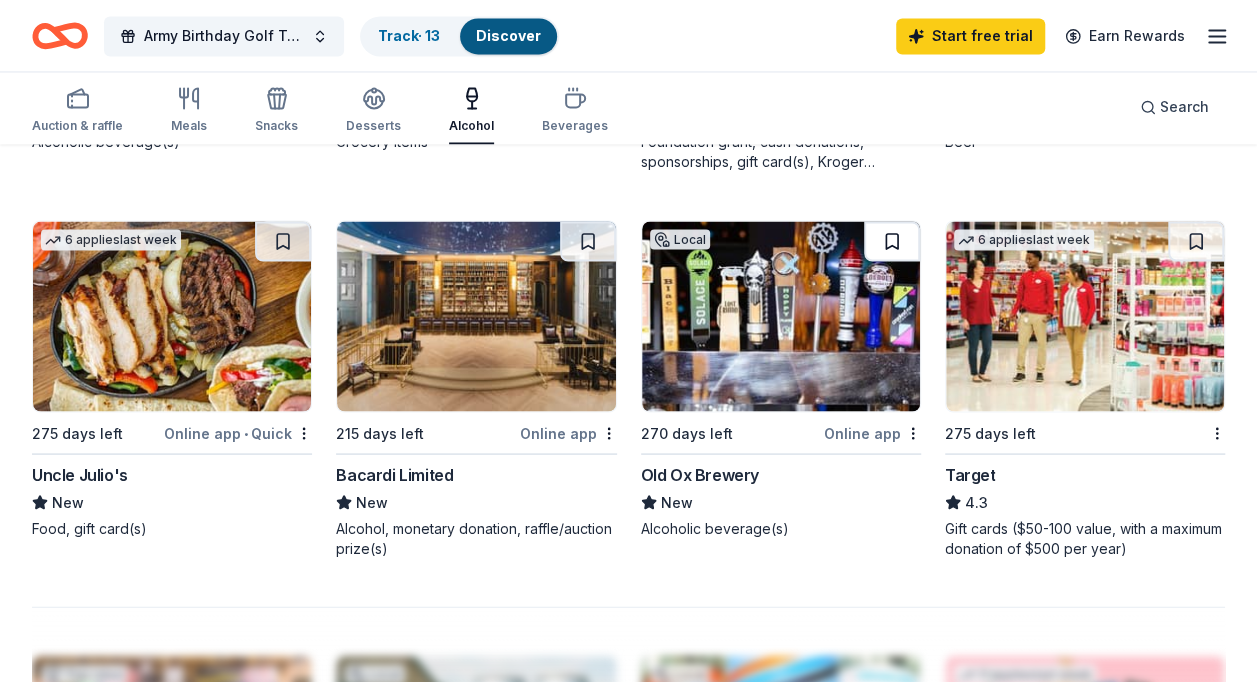click at bounding box center (892, 241) 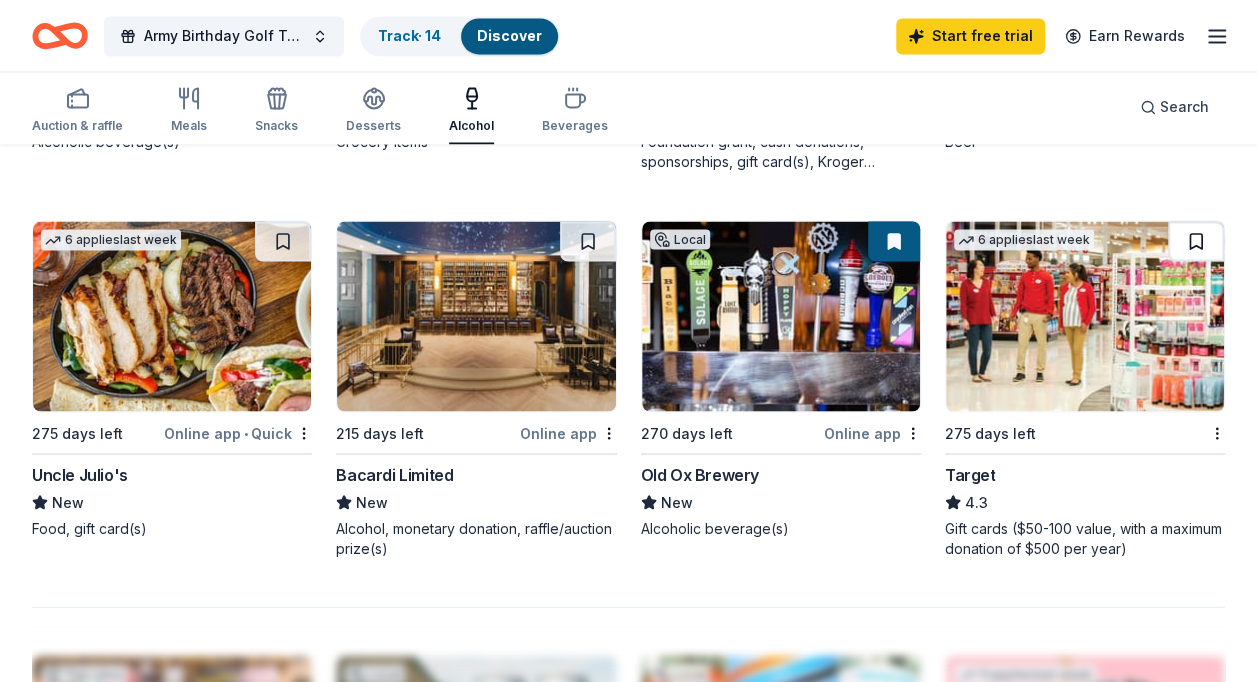 click at bounding box center (1196, 241) 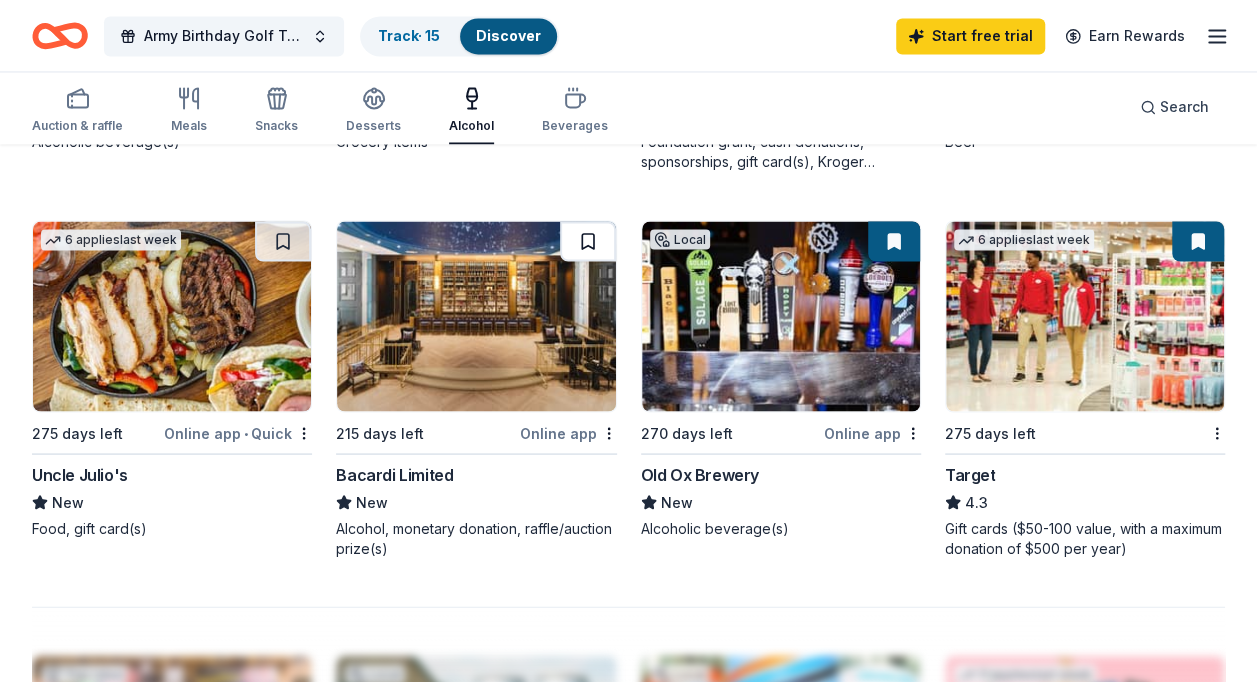 click at bounding box center (588, 241) 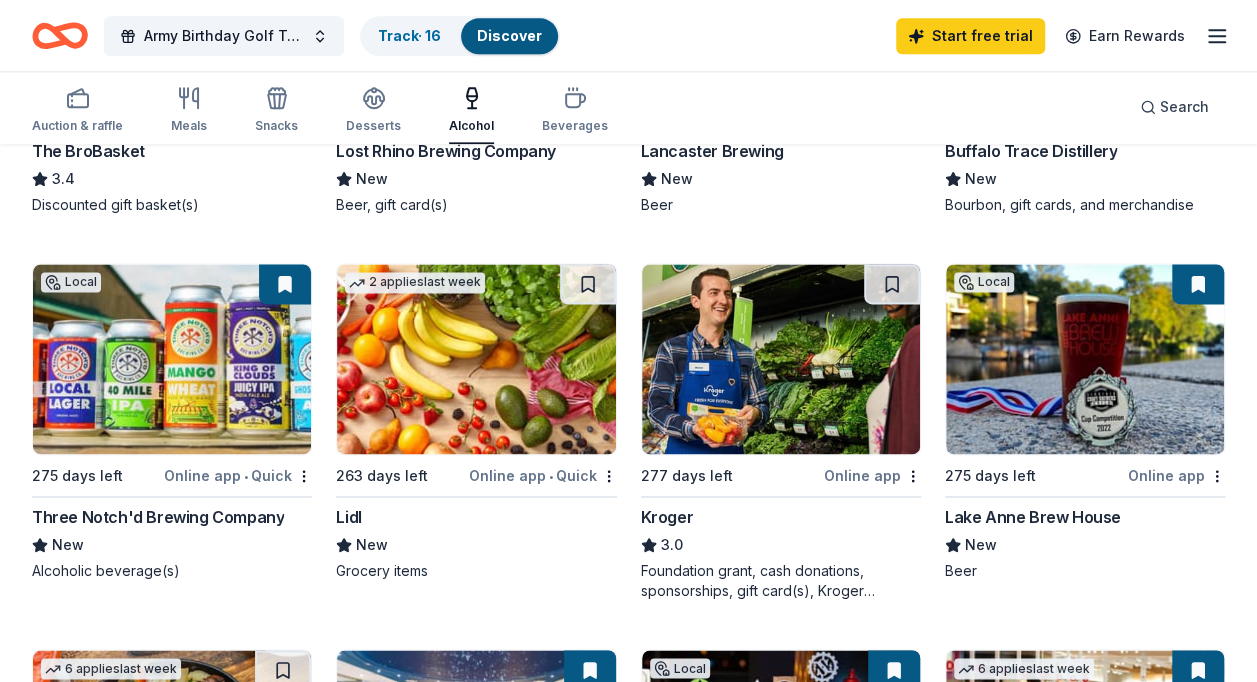 scroll, scrollTop: 1246, scrollLeft: 0, axis: vertical 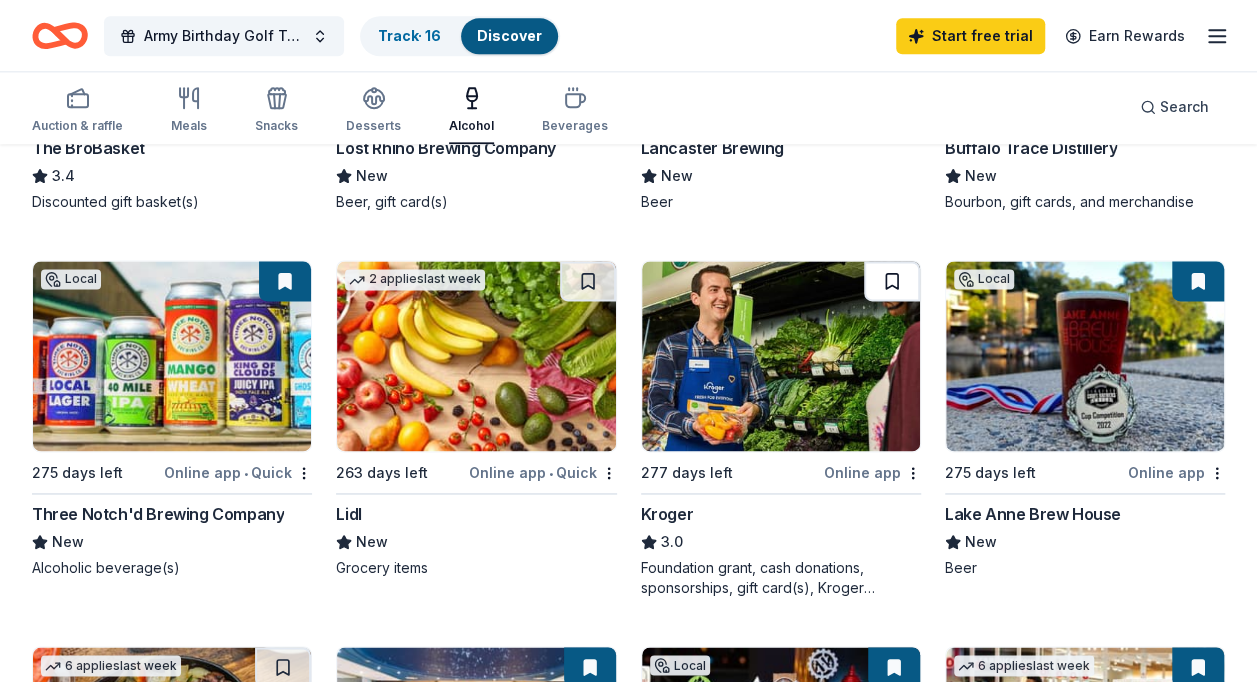 click at bounding box center (892, 281) 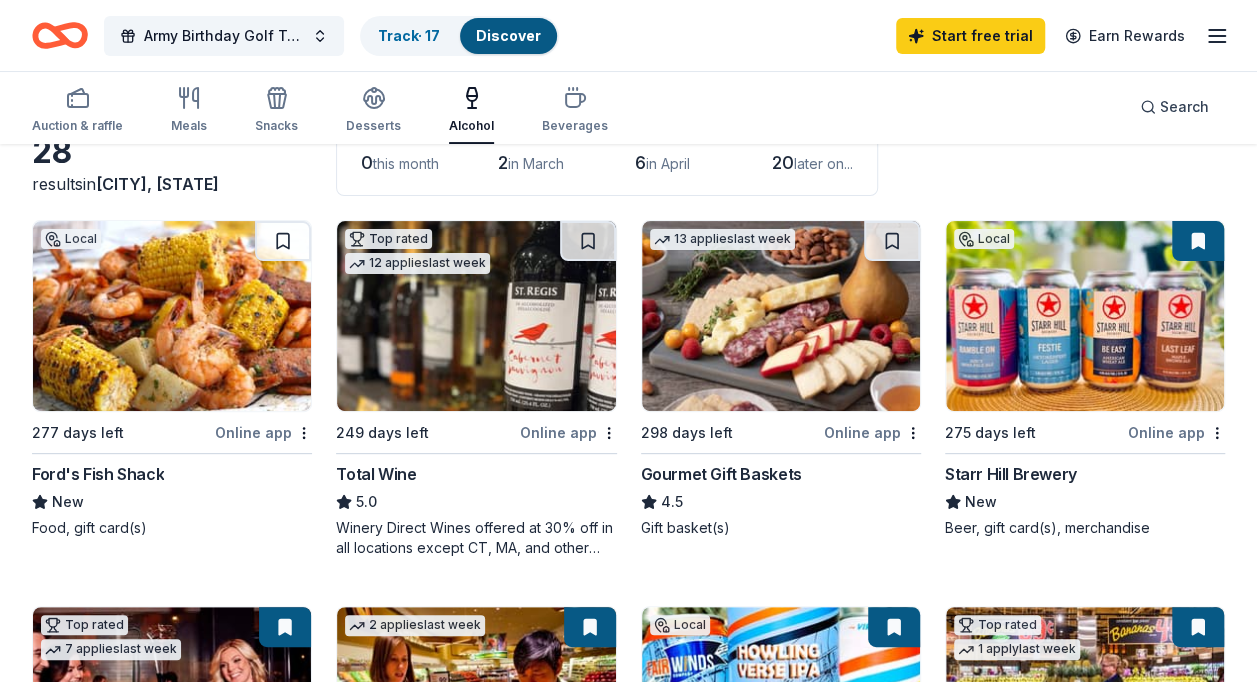 scroll, scrollTop: 145, scrollLeft: 0, axis: vertical 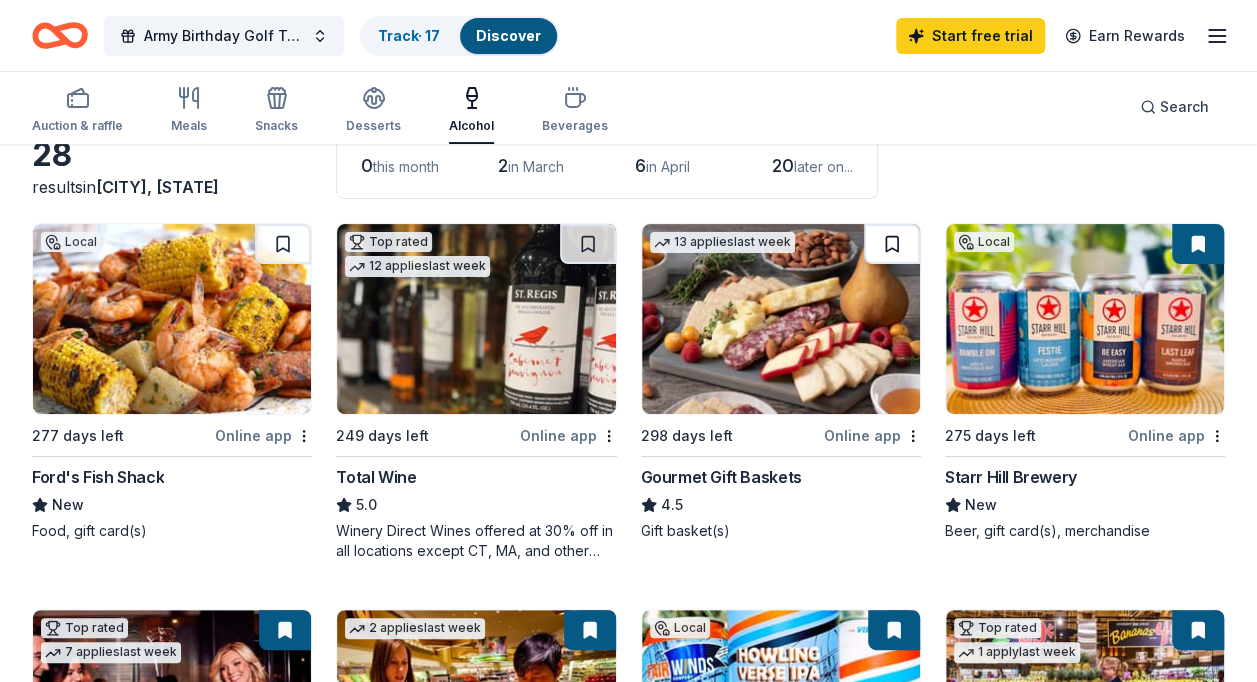 click at bounding box center [892, 244] 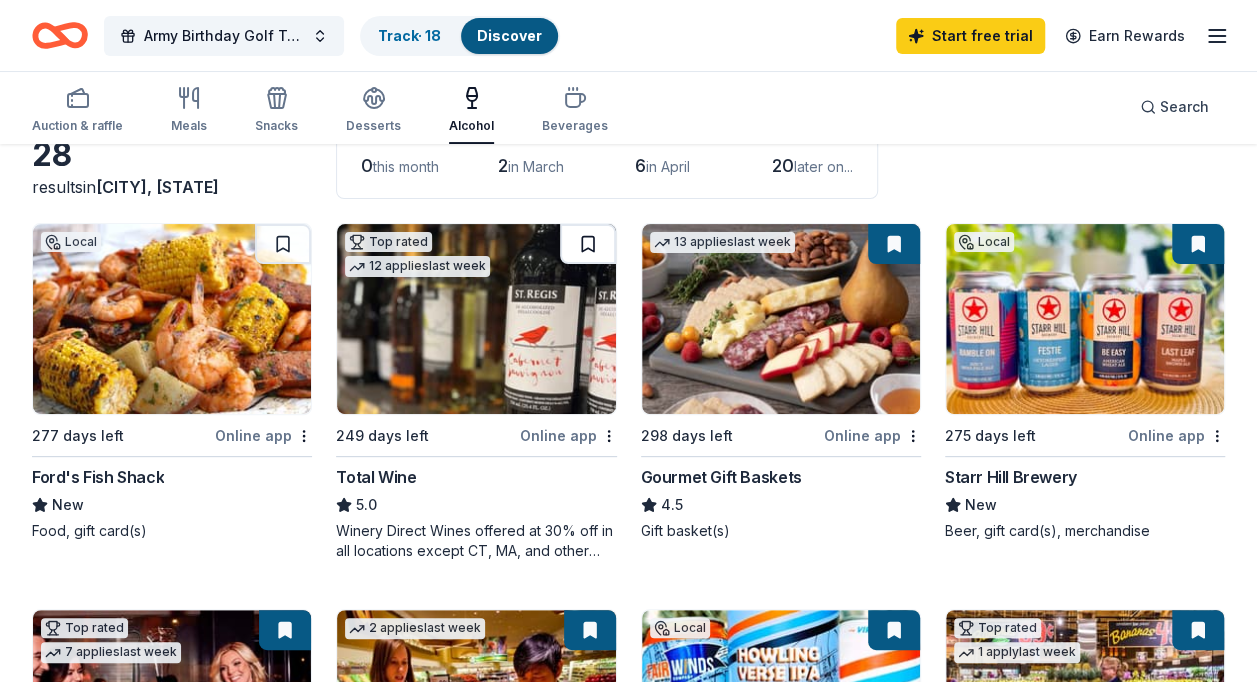 click at bounding box center (588, 244) 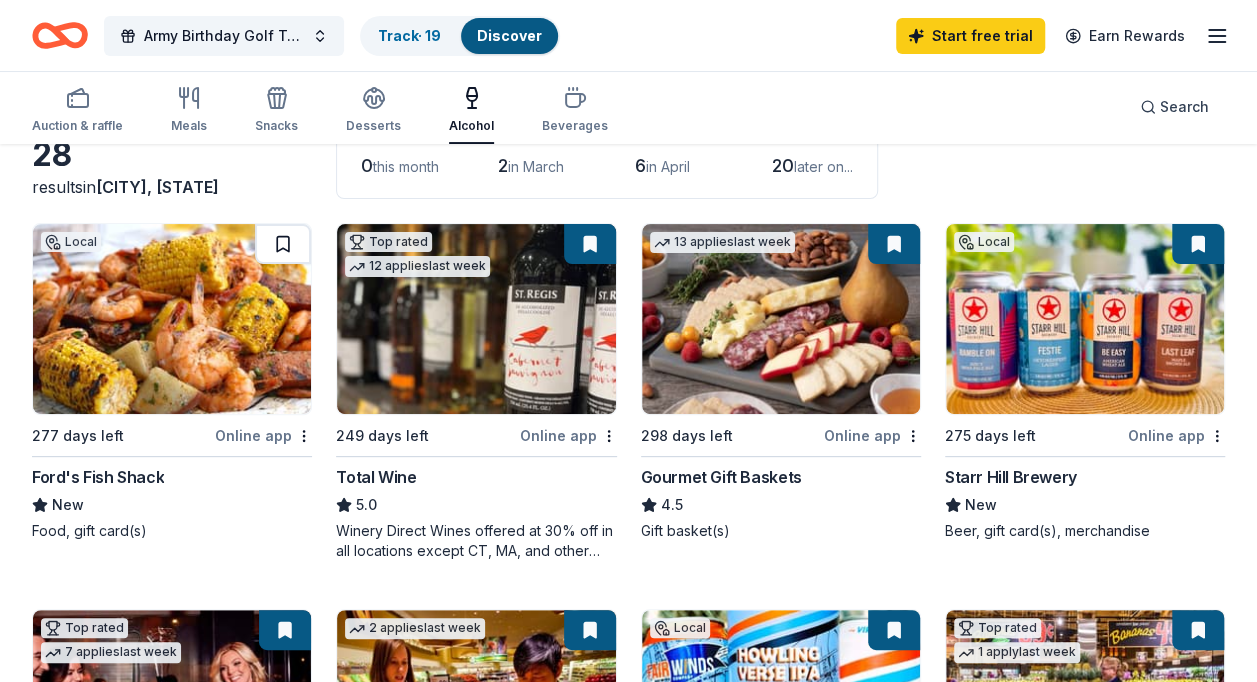click at bounding box center [283, 244] 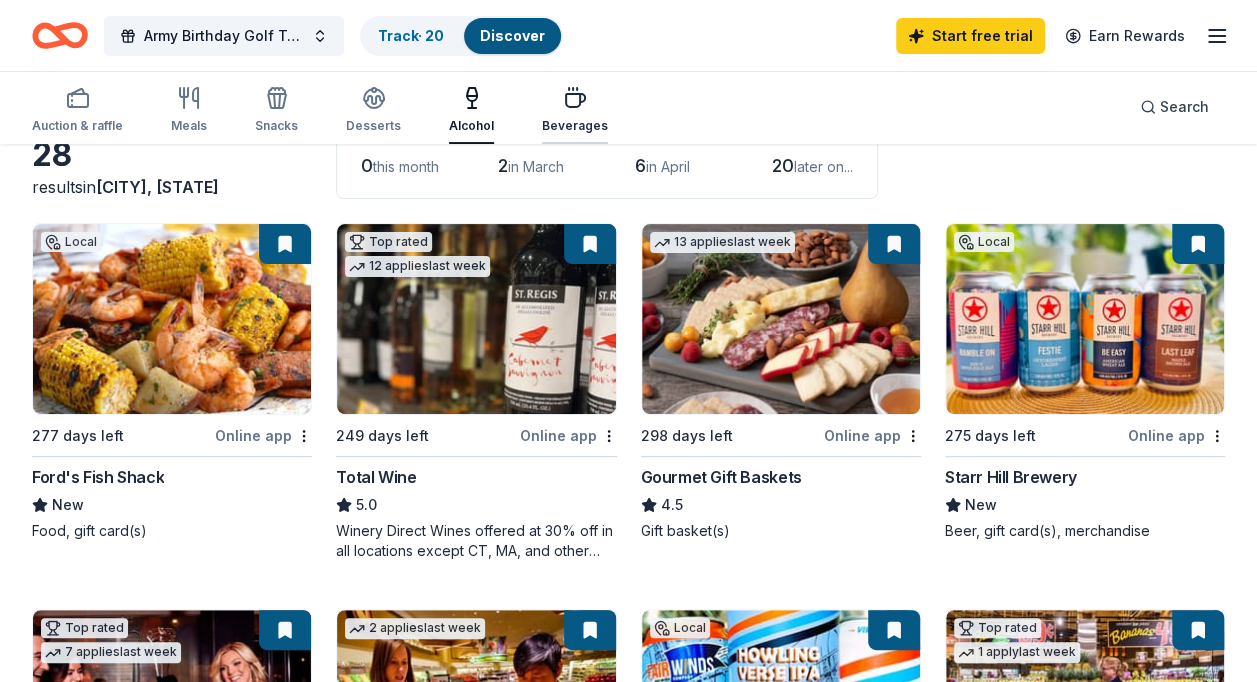 click 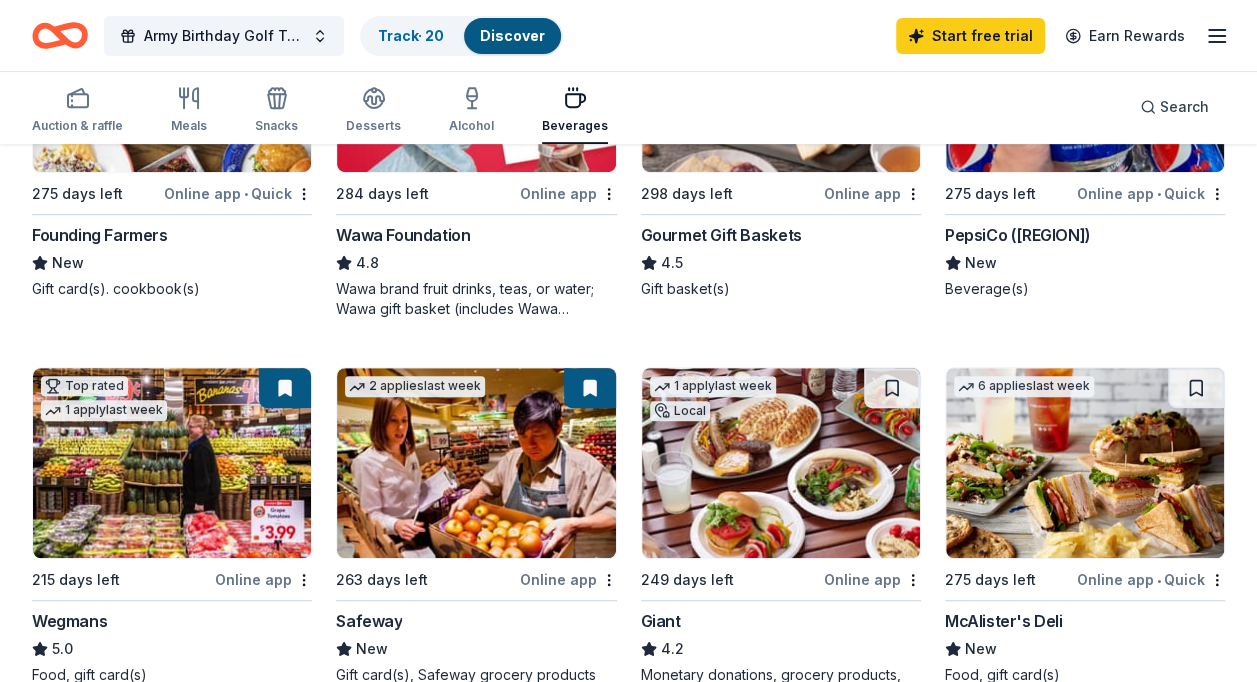scroll, scrollTop: 426, scrollLeft: 0, axis: vertical 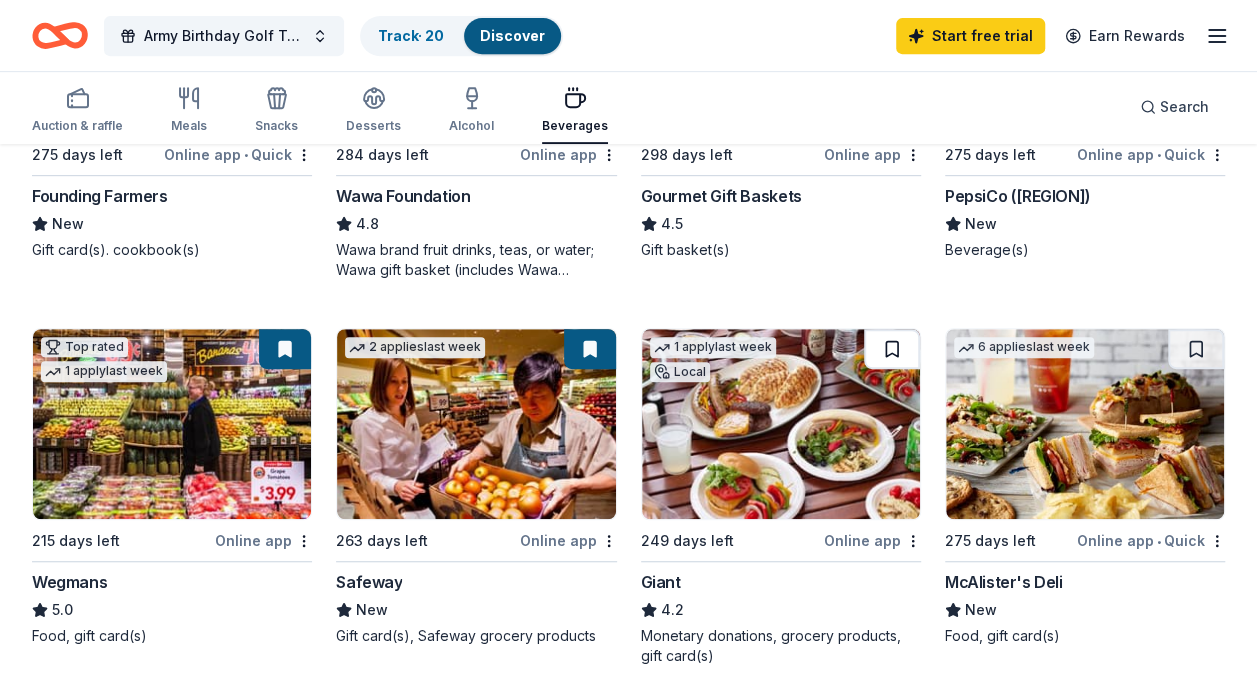 click at bounding box center [892, 349] 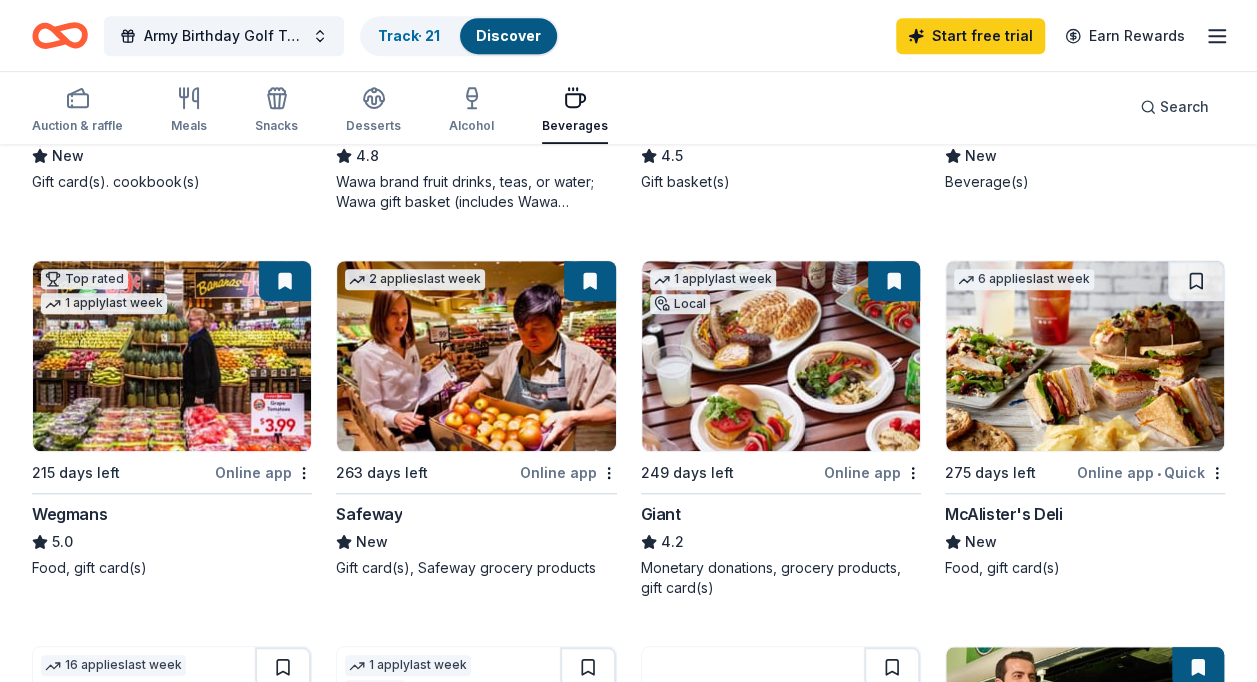 scroll, scrollTop: 488, scrollLeft: 0, axis: vertical 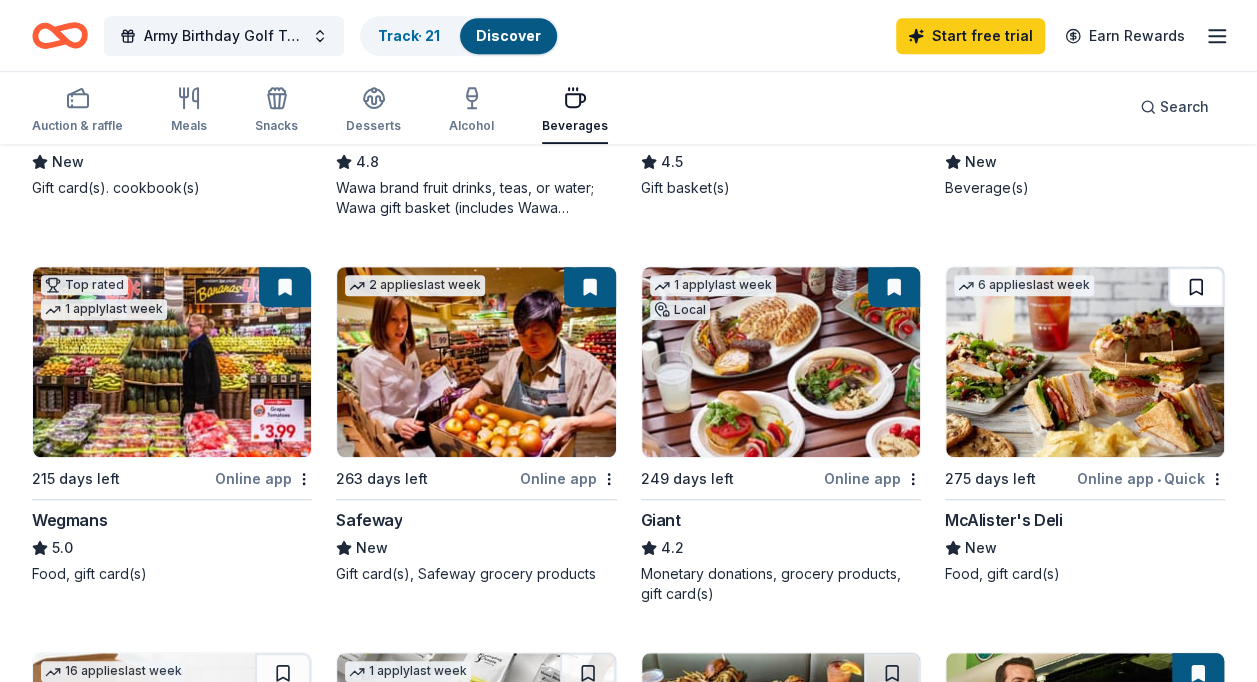 click at bounding box center [1196, 287] 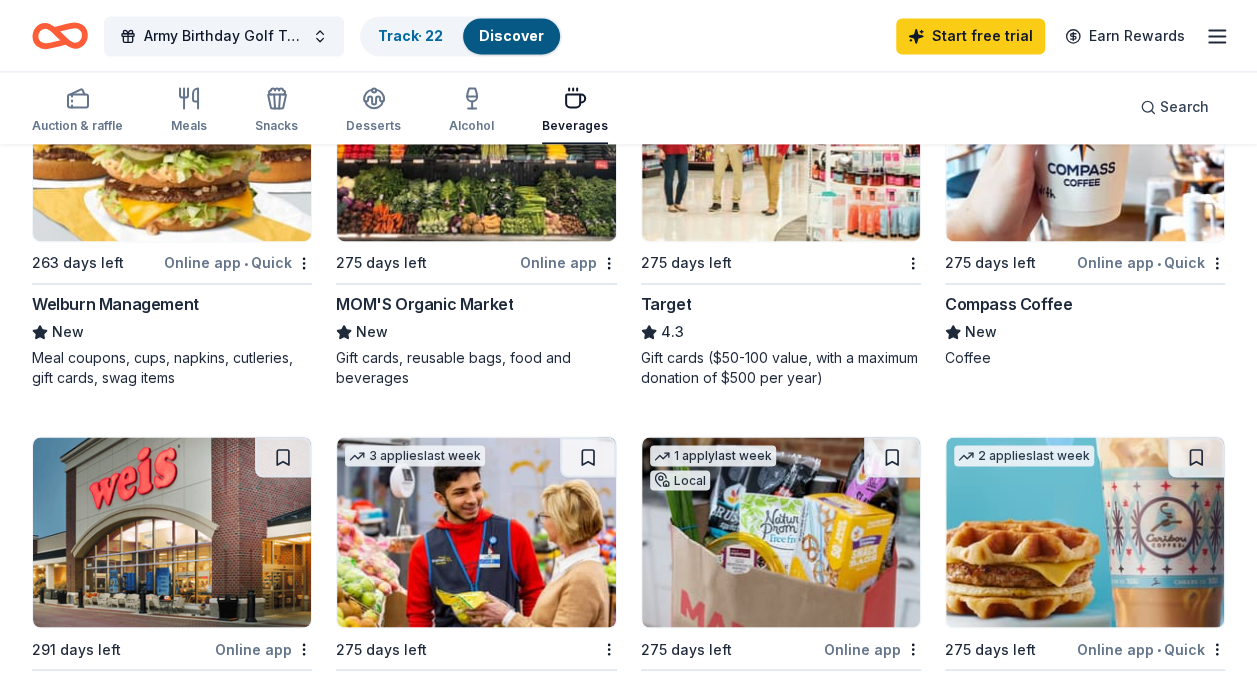 scroll, scrollTop: 1590, scrollLeft: 0, axis: vertical 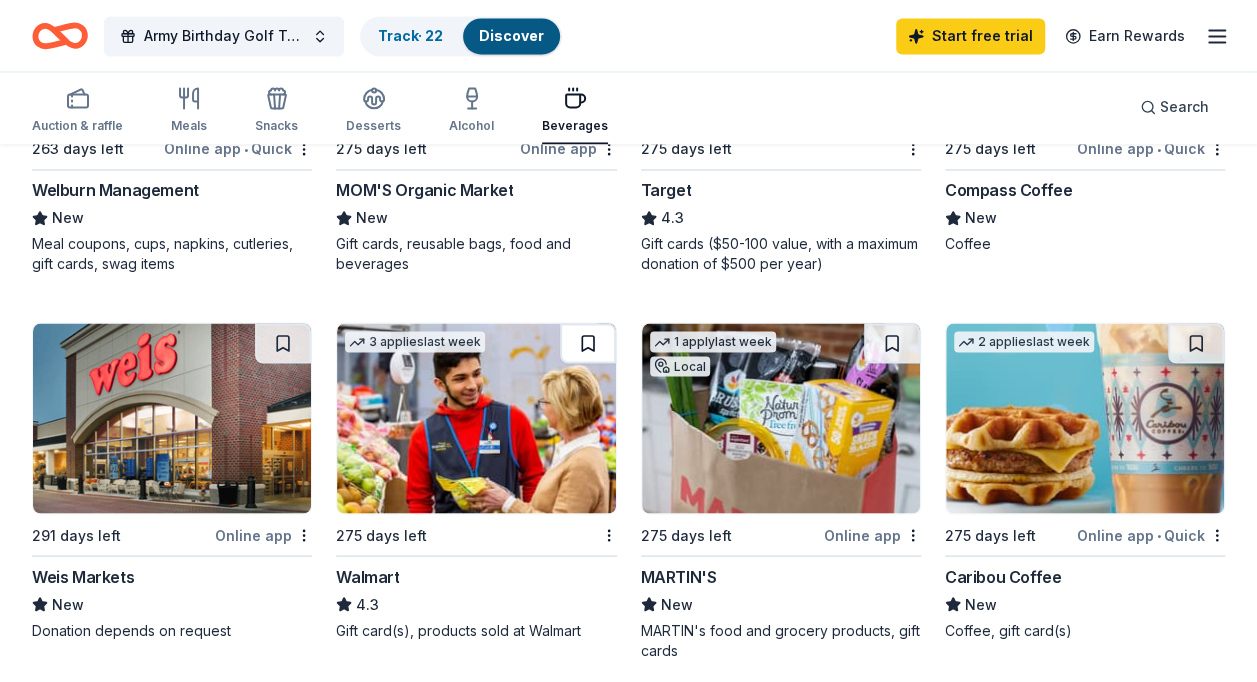 click at bounding box center (588, 343) 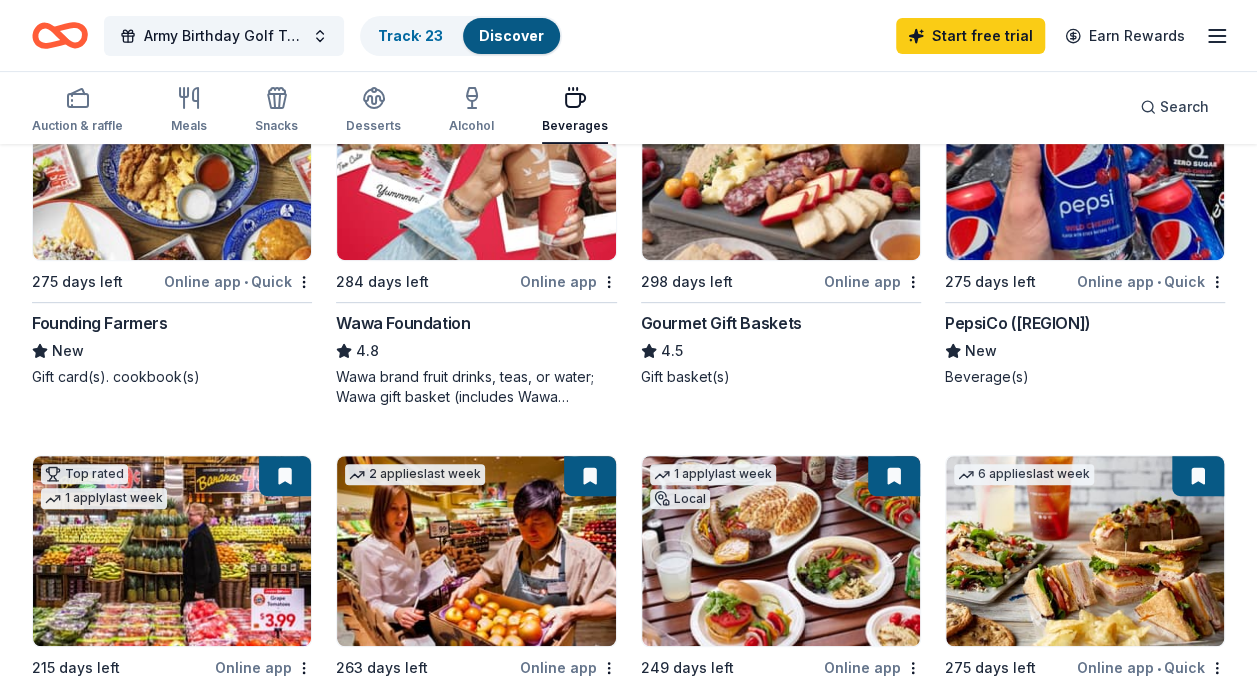 scroll, scrollTop: 0, scrollLeft: 0, axis: both 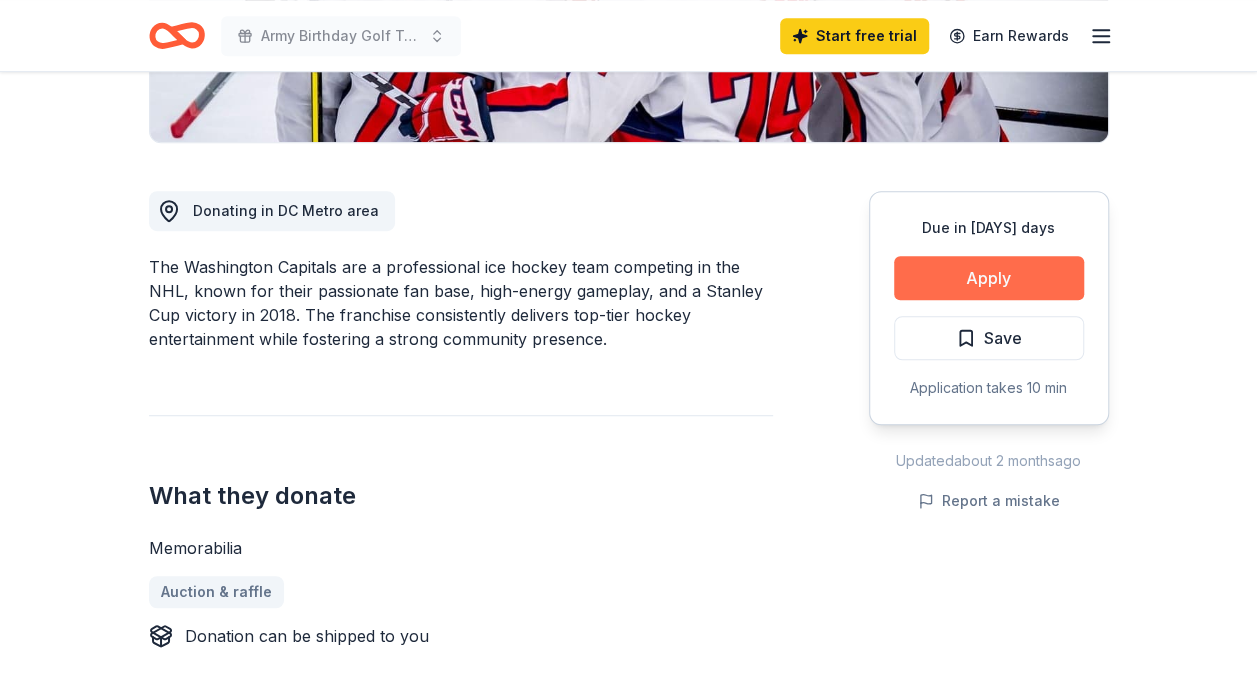 click on "Apply" at bounding box center [989, 278] 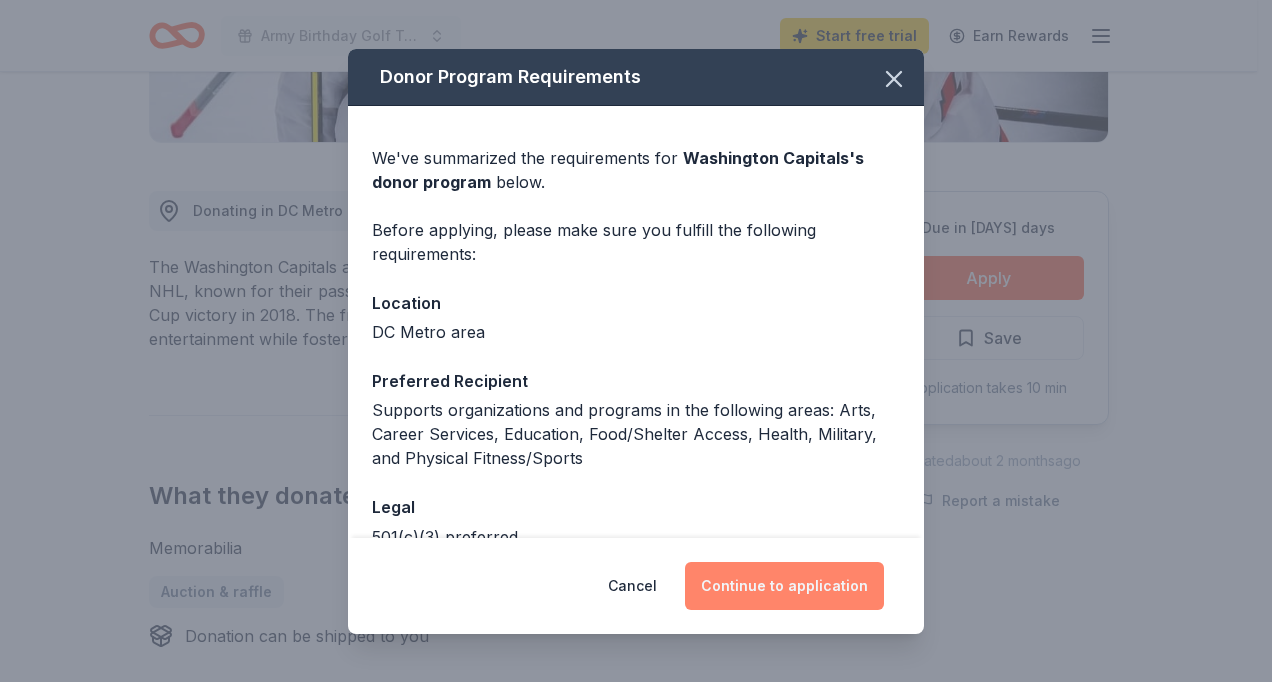 click on "Continue to application" at bounding box center (784, 586) 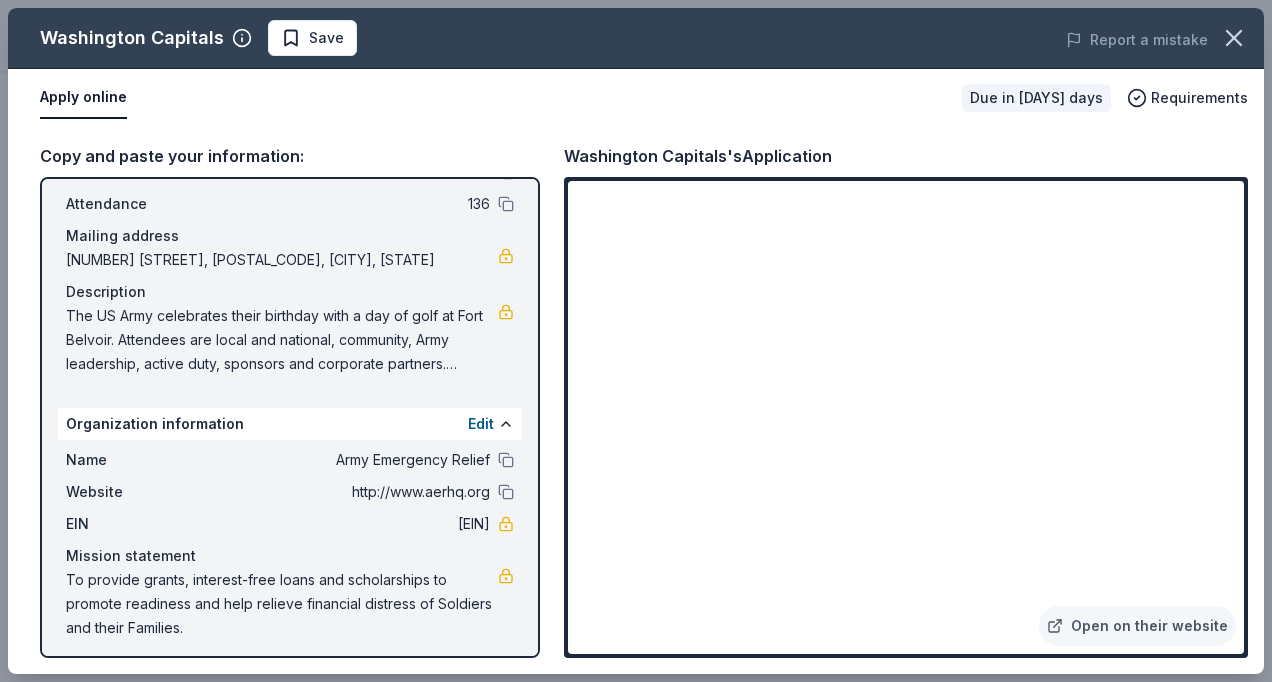 scroll, scrollTop: 115, scrollLeft: 0, axis: vertical 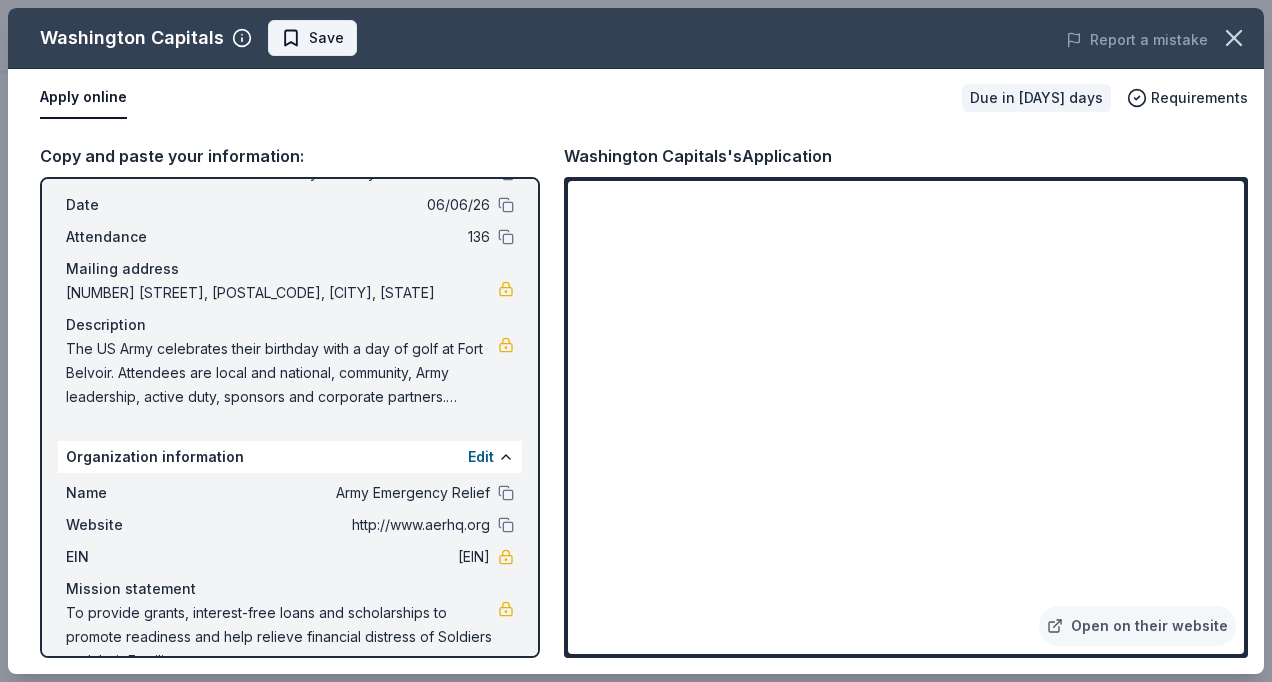 click on "Save" at bounding box center [326, 38] 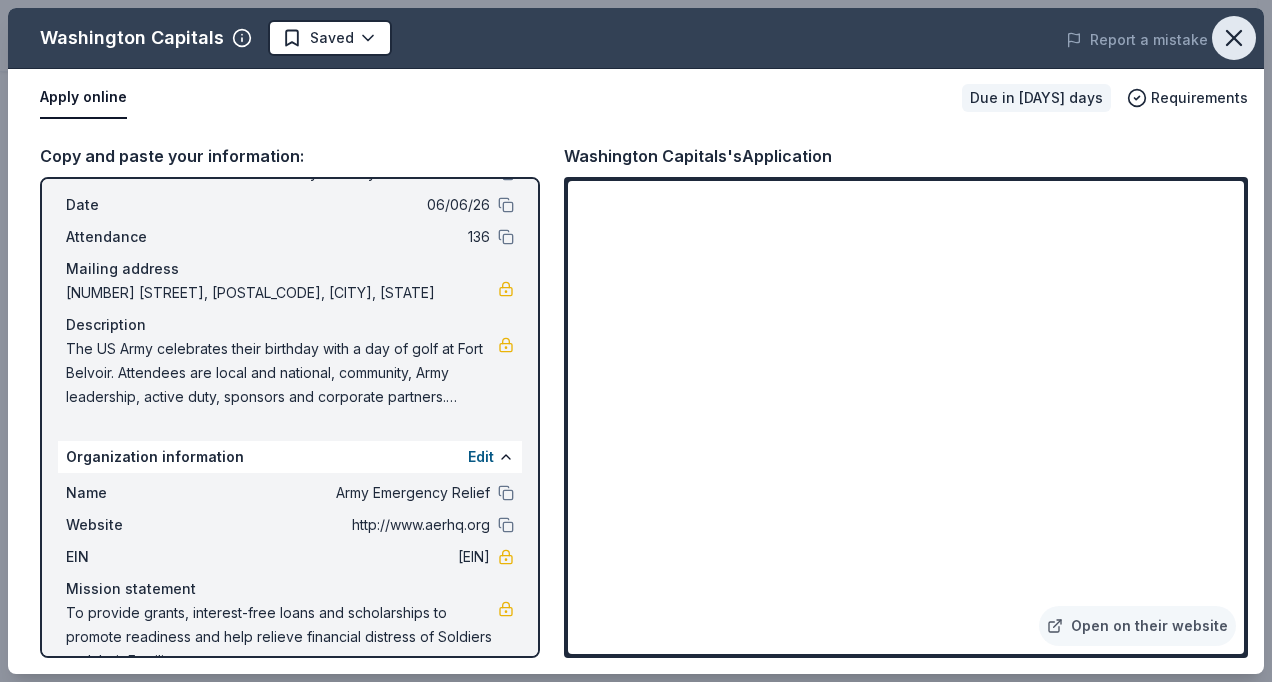 click 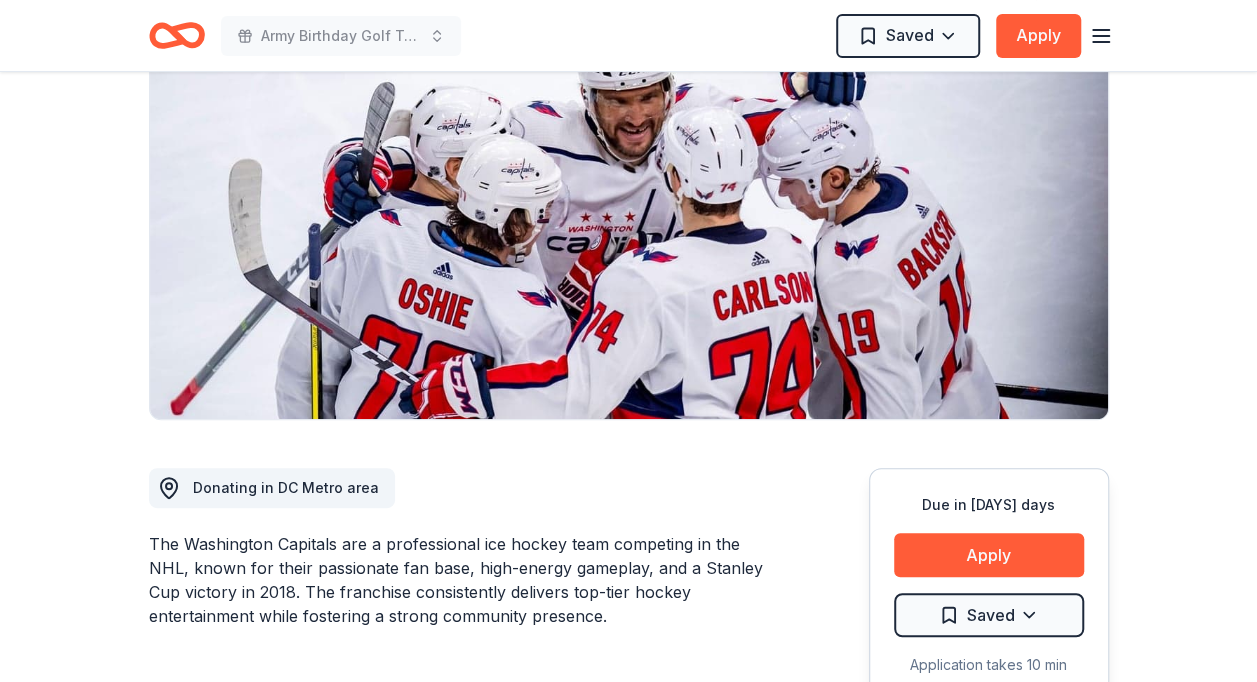 scroll, scrollTop: 0, scrollLeft: 0, axis: both 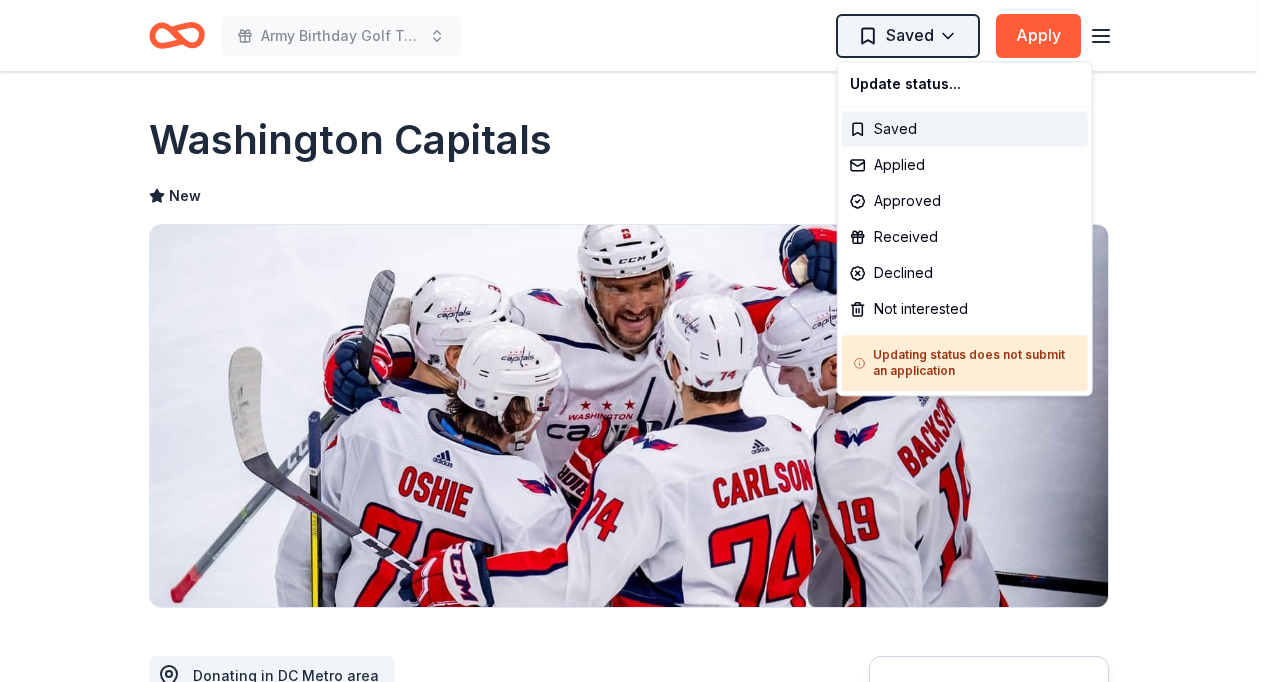click on "Army Birthday Golf Tournament Saved Apply Due in [DAYS] days Share Washington Capitals New Share Donating in DC Metro area The Washington Capitals are a professional ice hockey team competing in the NHL, known for their passionate fan base, high-energy gameplay, and a Stanley Cup victory in 2018. The franchise consistently delivers top-tier hockey entertainment while fostering a strong community presence. What they donate Memorabilia Auction & raffle Donation can be shipped to you Who they donate to Preferred Supports organizations and programs in the following areas: Arts, Career Services, Education, Food/Shelter Access, Health, Military, and Physical Fitness/Sports Art & Culture Education Health Military Poverty & Hunger Wellness & Fitness 501(c)(3) preferred Start free Pro trial to view approval rates and average donation values Due in [DAYS] days Apply Saved Application takes 10 min Updated about 2 months ago Report a mistake New Be the first to review this company! Leave a review Similar donors 9 applies" at bounding box center [636, 341] 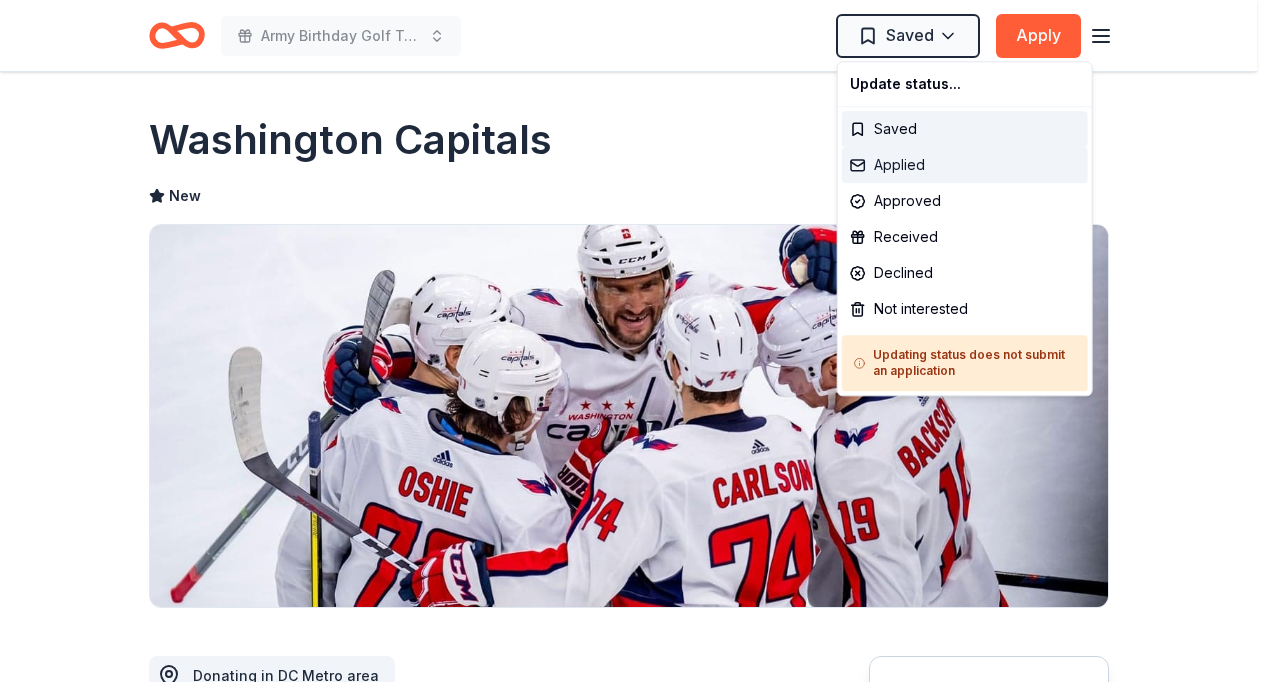 click on "Applied" at bounding box center (965, 165) 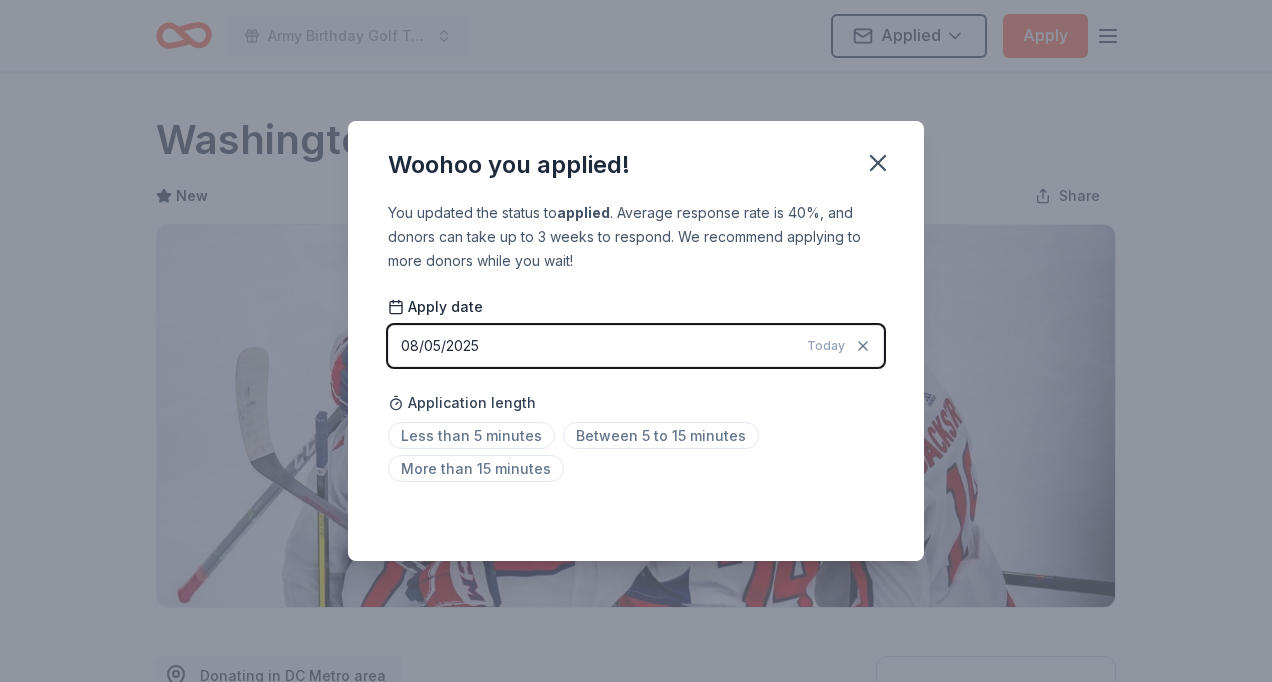 click on "Army Birthday Golf Tournament Applied Apply Due in 263 days Share Washington Capitals New Share Donating in DC Metro area The Washington Capitals are a professional ice hockey team competing in the NHL, known for their passionate fan base, high-energy gameplay, and a Stanley Cup victory in 2018. The franchise consistently delivers top-tier hockey entertainment while fostering a strong community presence. What they donate Memorabilia Auction & raffle Donation can be shipped to you Who they donate to  Preferred Supports organizations and programs in the following areas: Arts, Career Services, Education, Food/Shelter Access, Health, Military, and Physical Fitness/Sports Art & Culture Education Health Military Poverty & Hunger Wellness & Fitness 501(c)(3) preferred Start free Pro trial to view approval rates and average donation values Due in 263 days Apply Applied Application takes 10 min Updated  about 2 months  ago Report a mistake New Be the first to review this company! Leave a review Similar donors 9   4.2" at bounding box center (636, 341) 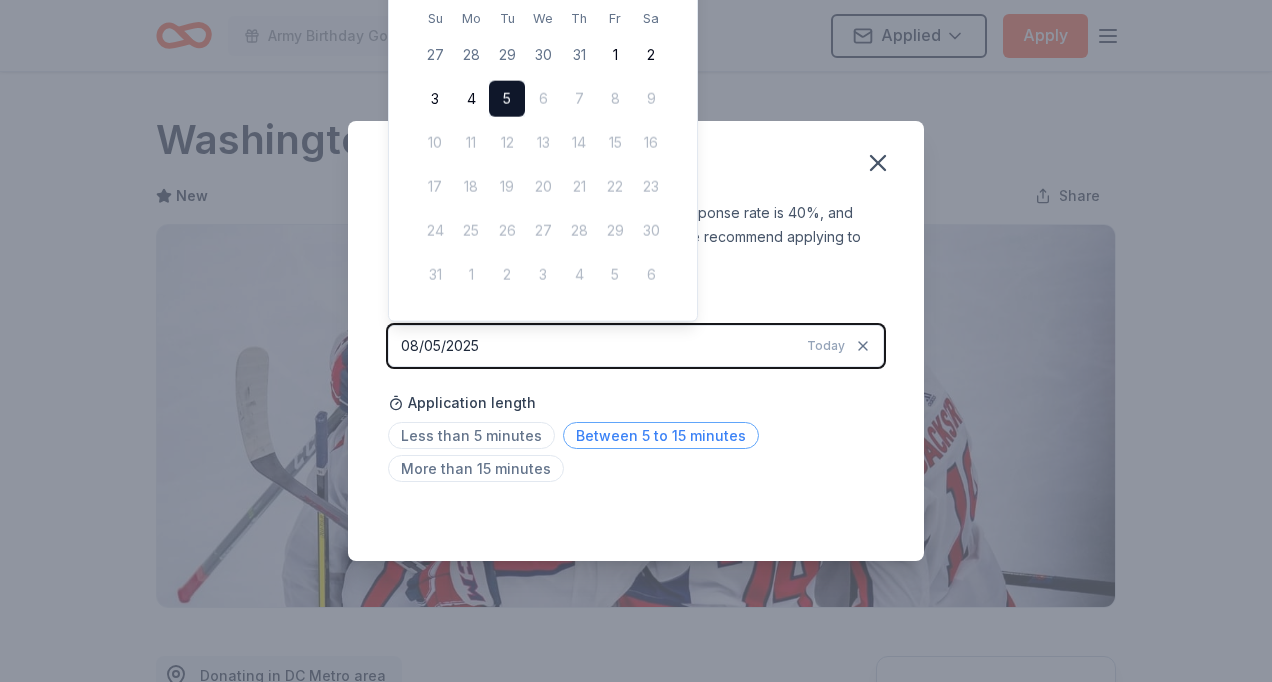 click on "Between 5 to 15 minutes" at bounding box center (661, 435) 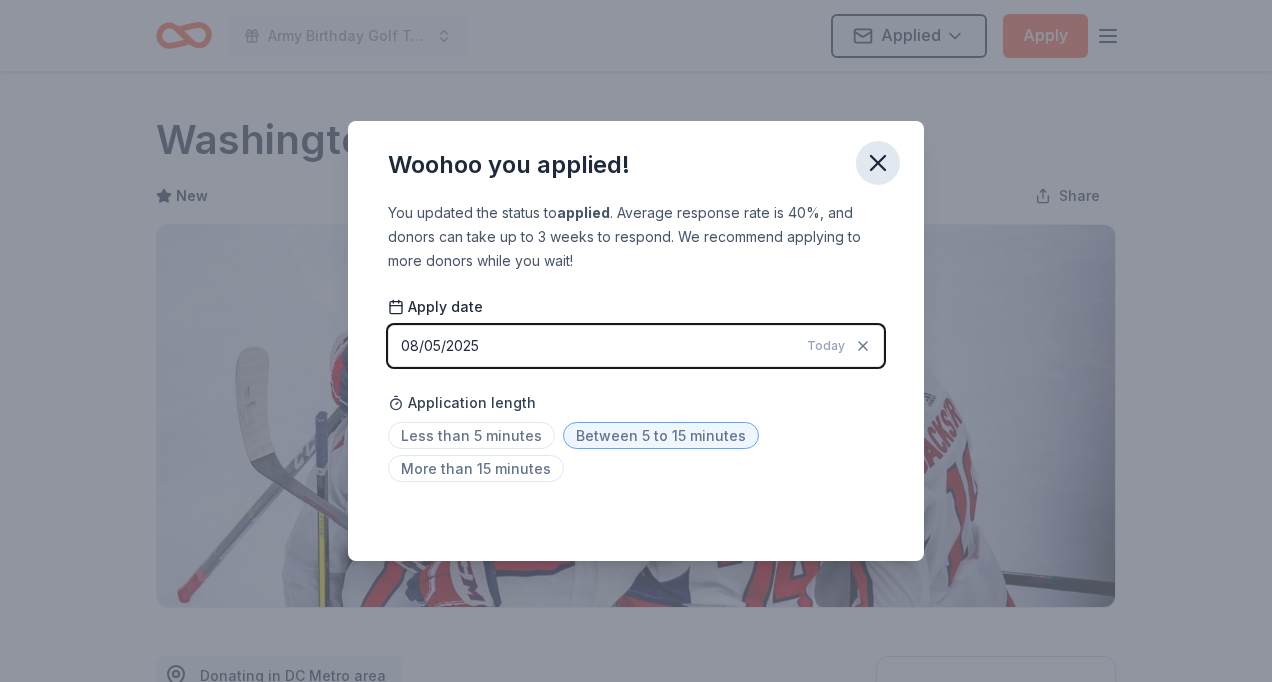click 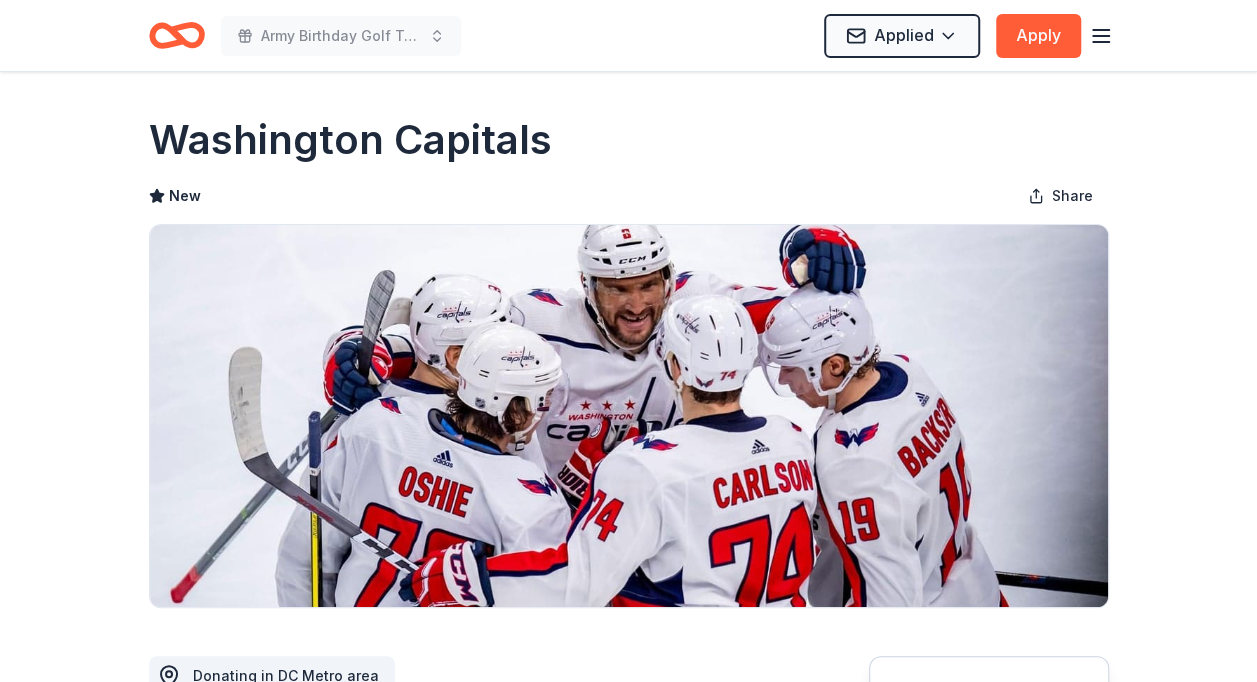 click on "Army Birthday Golf Tournament Applied Apply Due in 263 days Share Washington Capitals New Share Donating in DC Metro area The Washington Capitals are a professional ice hockey team competing in the NHL, known for their passionate fan base, high-energy gameplay, and a Stanley Cup victory in 2018. The franchise consistently delivers top-tier hockey entertainment while fostering a strong community presence. What they donate Memorabilia Auction & raffle Donation can be shipped to you Who they donate to  Preferred Supports organizations and programs in the following areas: Arts, Career Services, Education, Food/Shelter Access, Health, Military, and Physical Fitness/Sports Art & Culture Education Health Military Poverty & Hunger Wellness & Fitness 501(c)(3) preferred Start free Pro trial to view approval rates and average donation values Due in 263 days Apply Applied Application takes 10 min Updated  about 2 months  ago Report a mistake New Be the first to review this company! Leave a review Similar donors 9   4.2" at bounding box center (628, 1405) 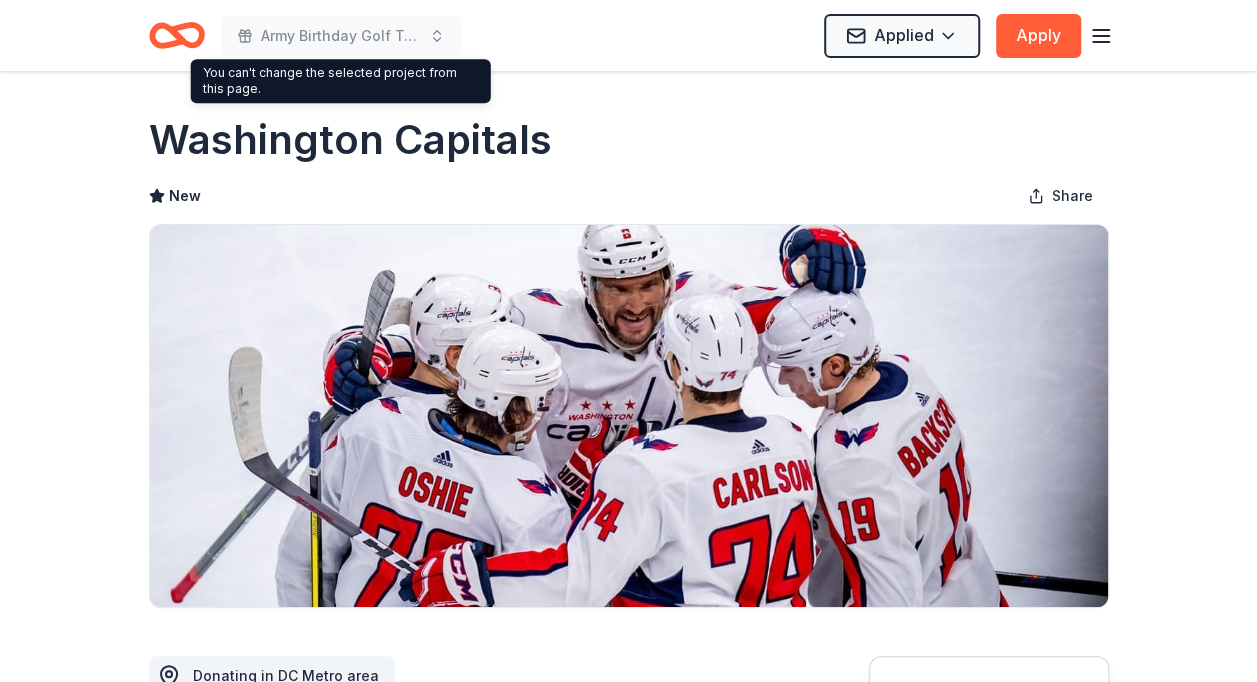 click on "You can't change the selected project from this page. You can't change the selected project from this page." at bounding box center [341, 81] 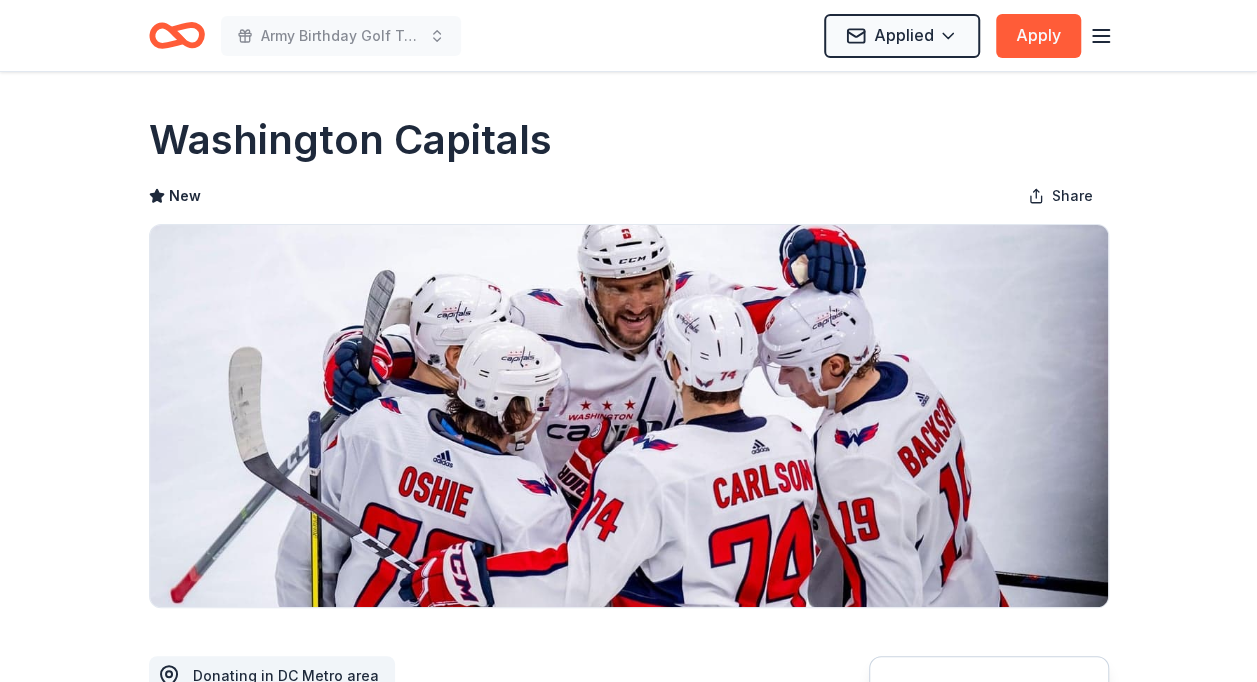 click on "Washington Capitals" at bounding box center [629, 140] 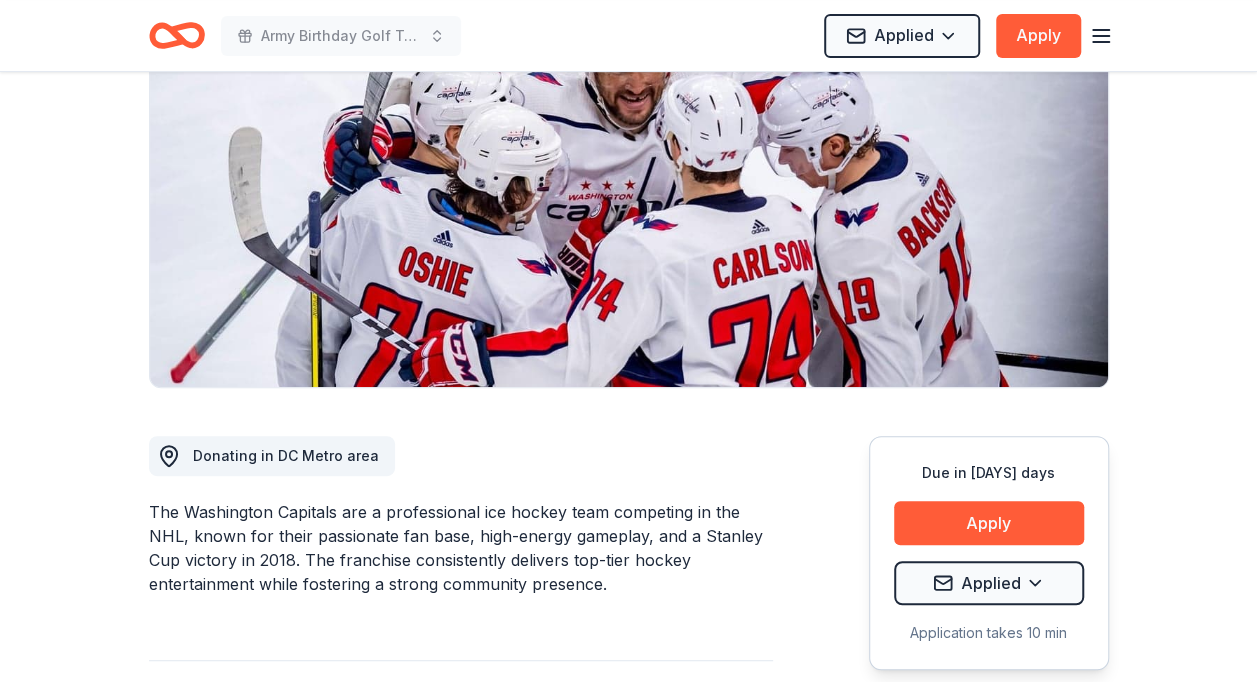 scroll, scrollTop: 0, scrollLeft: 0, axis: both 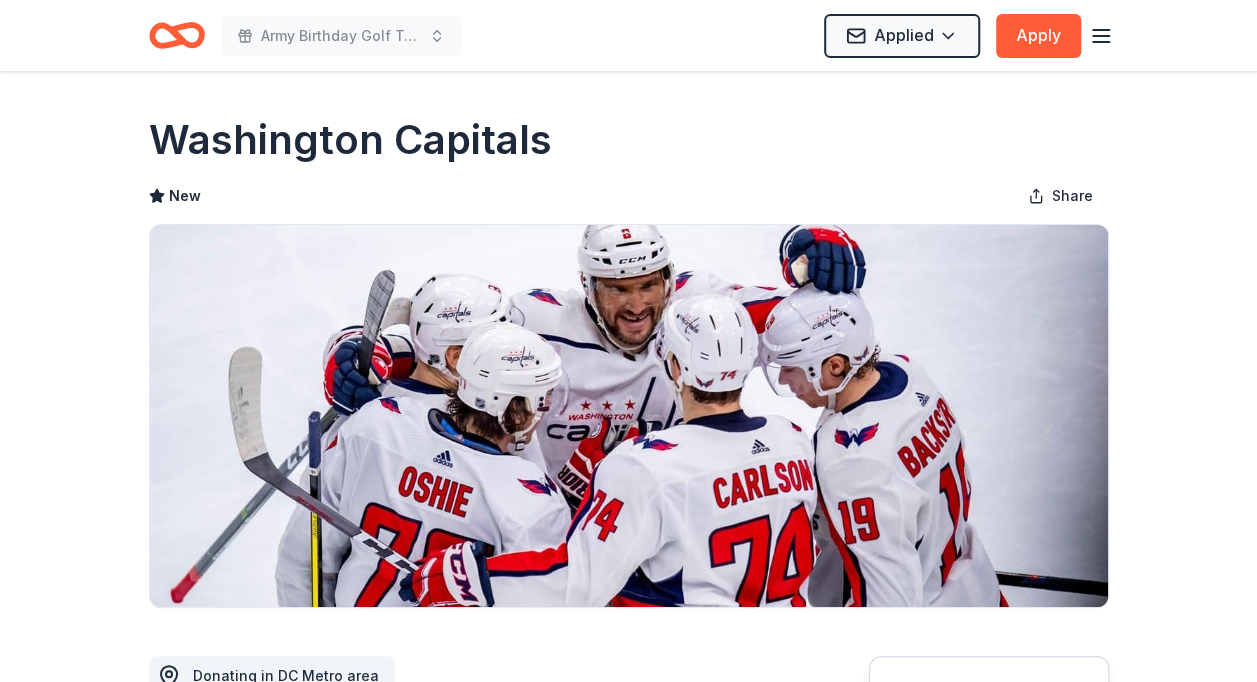 click 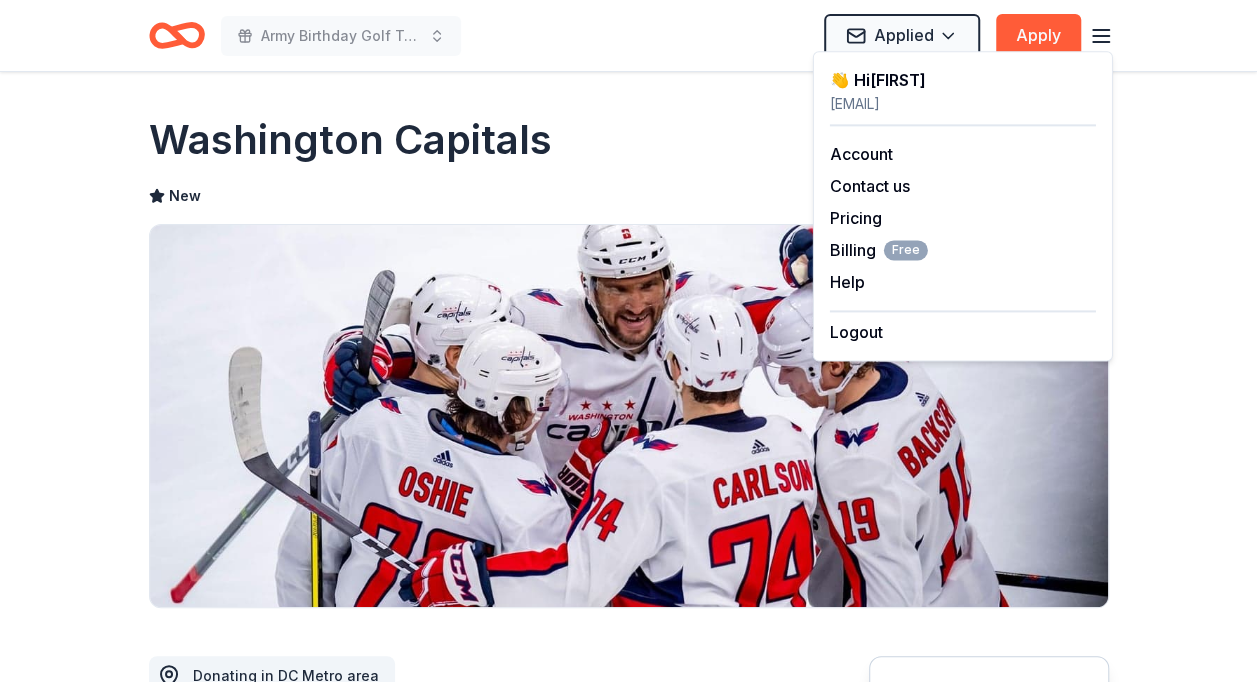 click on "Due in 263 days Share Washington Capitals New Share Donating in DC Metro area The Washington Capitals are a professional ice hockey team competing in the NHL, known for their passionate fan base, high-energy gameplay, and a Stanley Cup victory in 2018. The franchise consistently delivers top-tier hockey entertainment while fostering a strong community presence. What they donate Memorabilia Auction & raffle Donation can be shipped to you Who they donate to  Preferred Supports organizations and programs in the following areas: Arts, Career Services, Education, Food/Shelter Access, Health, Military, and Physical Fitness/Sports Art & Culture Education Health Military Poverty & Hunger Wellness & Fitness 501(c)(3) preferred Start free Pro trial to view approval rates and average donation values Due in 263 days Apply Applied Application takes 10 min Updated  about 2 months  ago Report a mistake New Be the first to review this company! Leave a review Similar donors 9   applies  last week 263 days left Online app 4.2" at bounding box center [628, 1369] 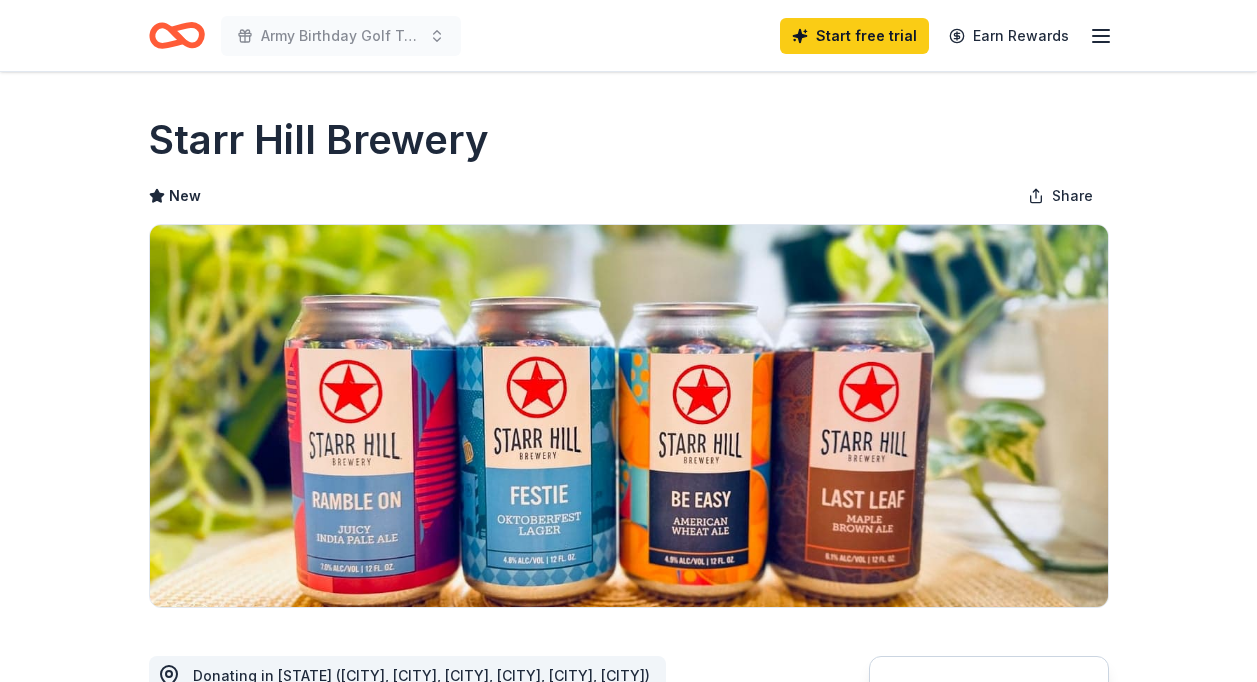 scroll, scrollTop: 0, scrollLeft: 0, axis: both 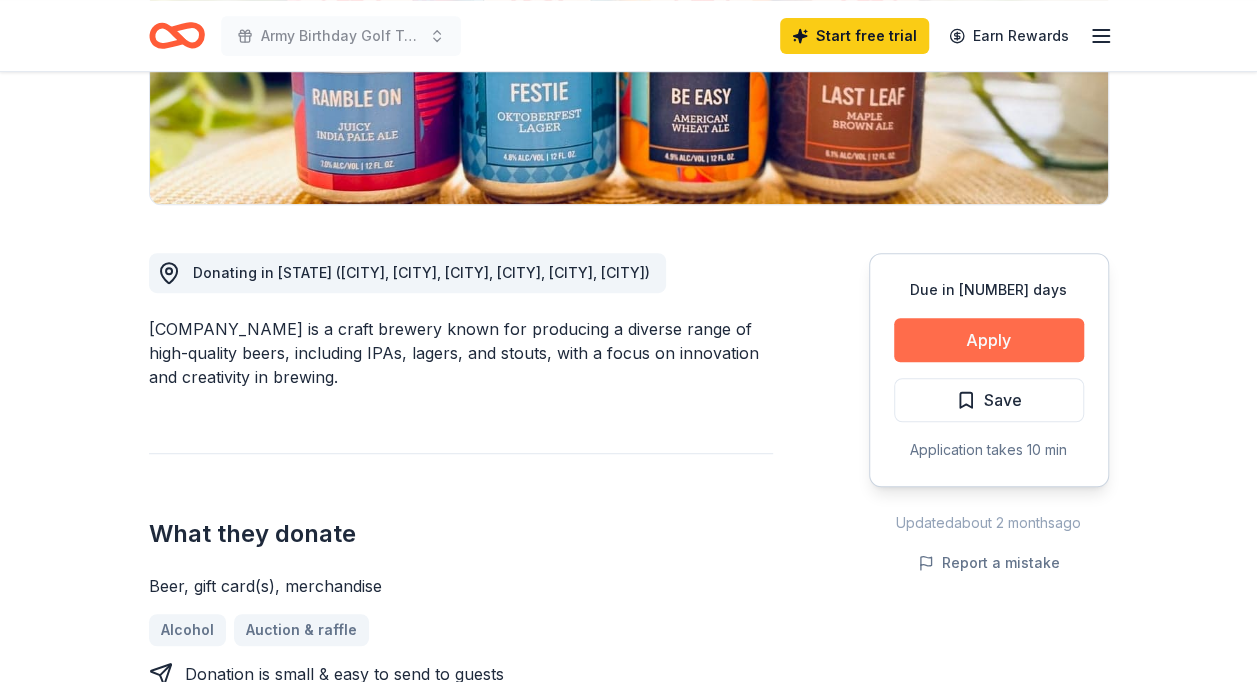 click on "Apply" at bounding box center (989, 340) 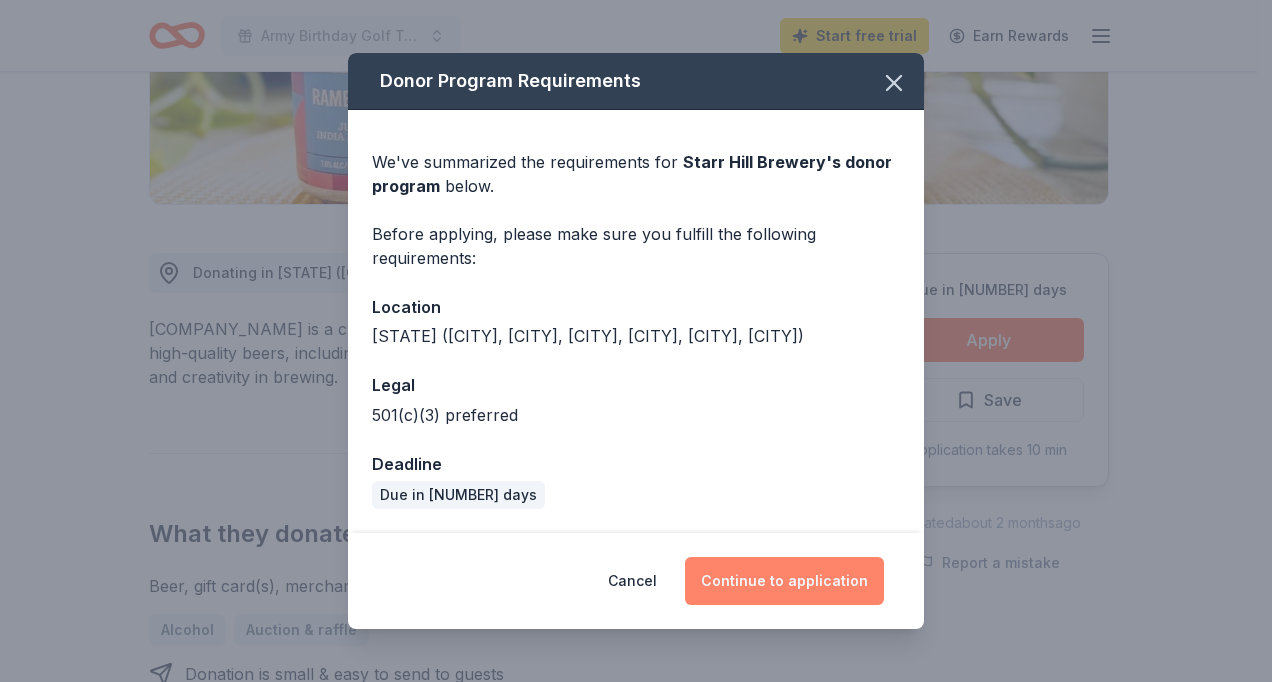 click on "Continue to application" at bounding box center [784, 581] 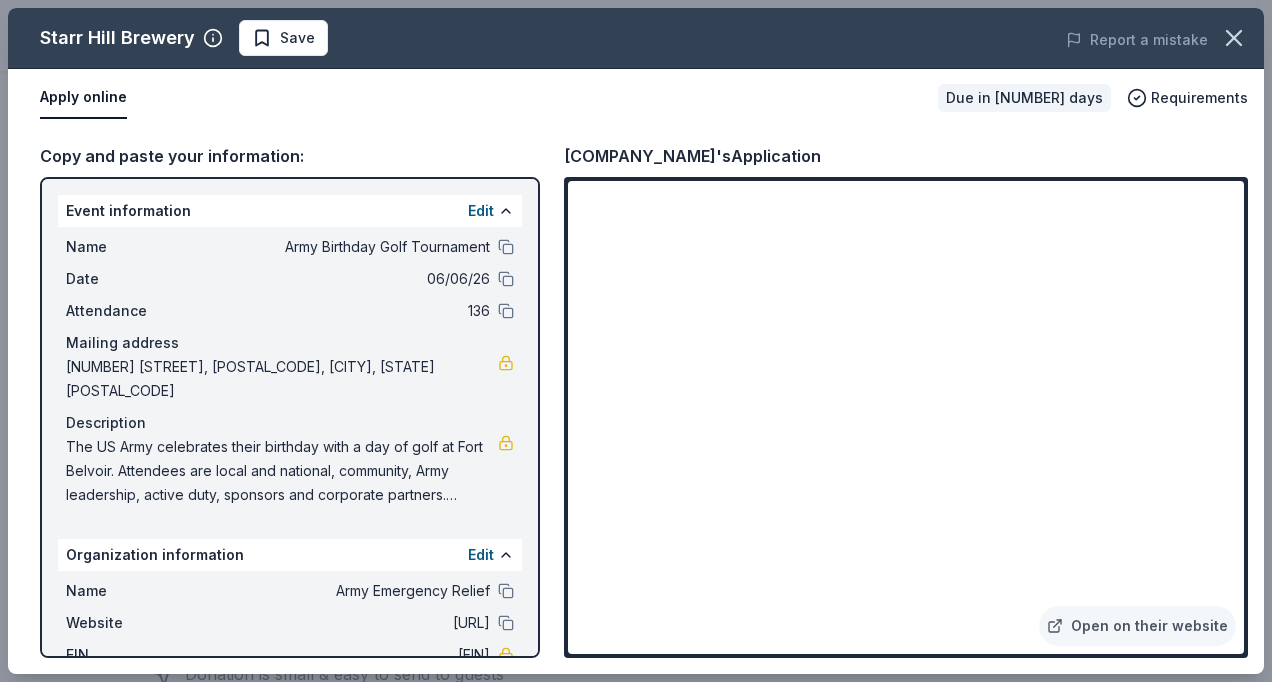 drag, startPoint x: 74, startPoint y: 424, endPoint x: 406, endPoint y: 458, distance: 333.73642 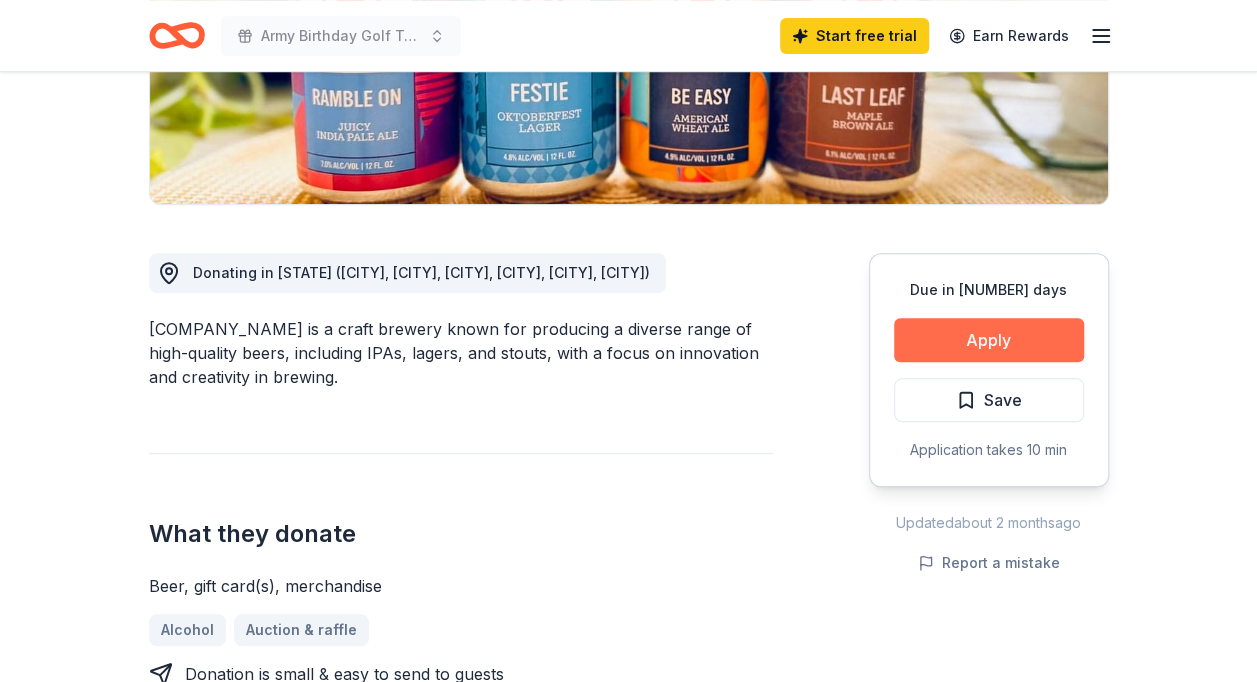 click on "Apply" at bounding box center (989, 340) 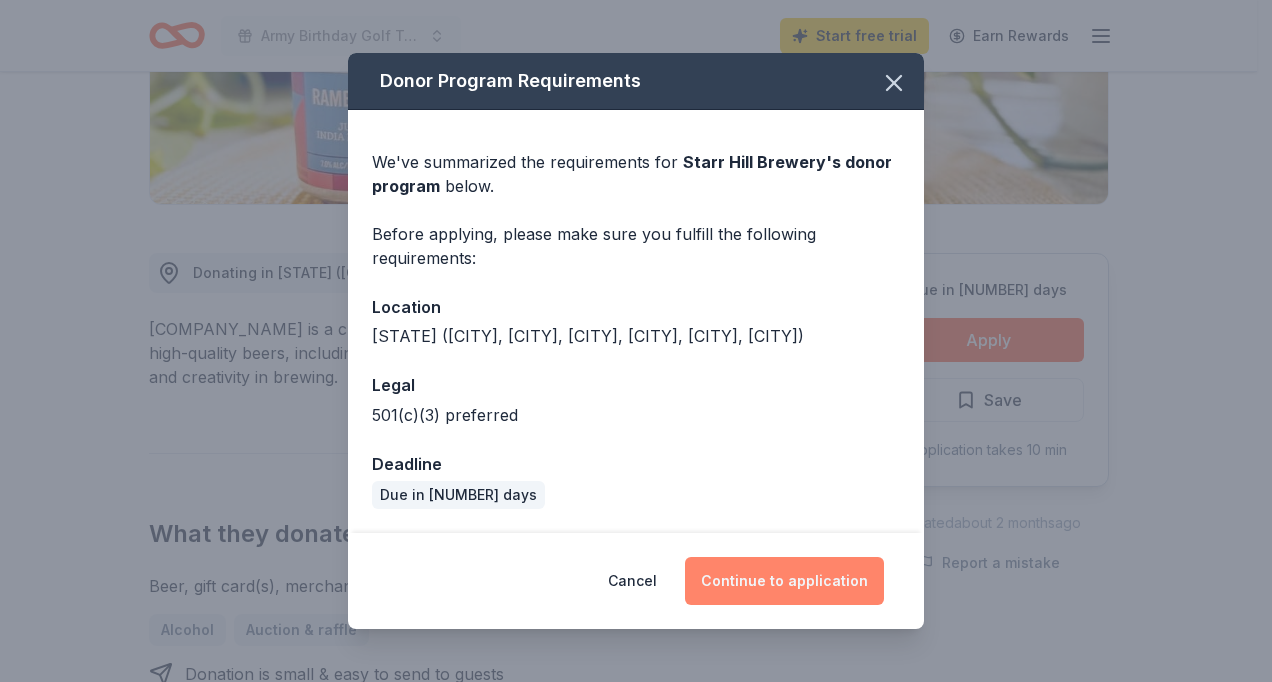 click on "Continue to application" at bounding box center (784, 581) 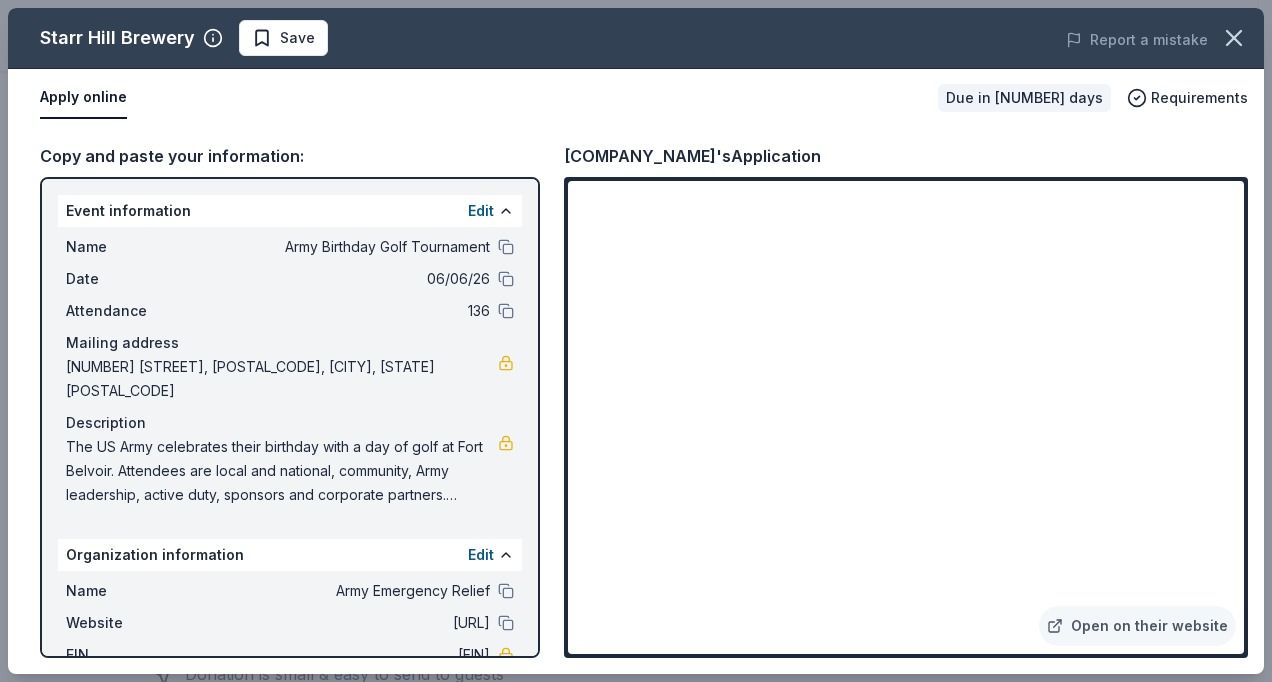 drag, startPoint x: 1244, startPoint y: 238, endPoint x: 1248, endPoint y: 454, distance: 216.03703 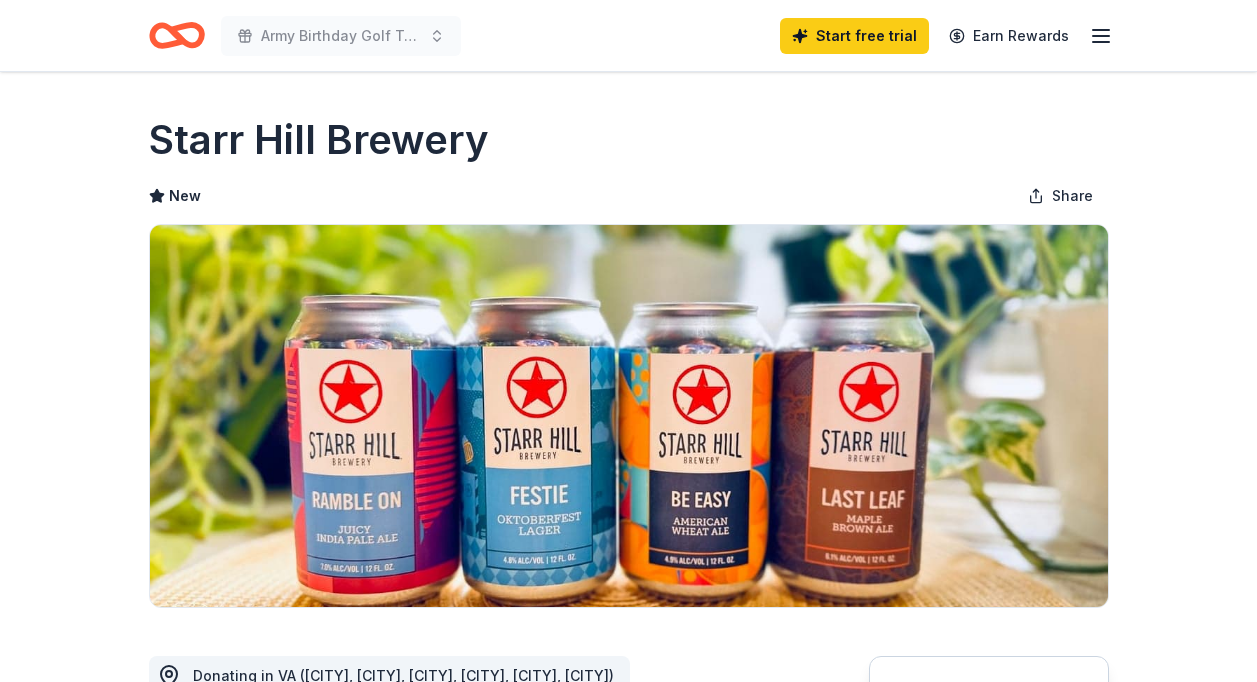 scroll, scrollTop: 0, scrollLeft: 0, axis: both 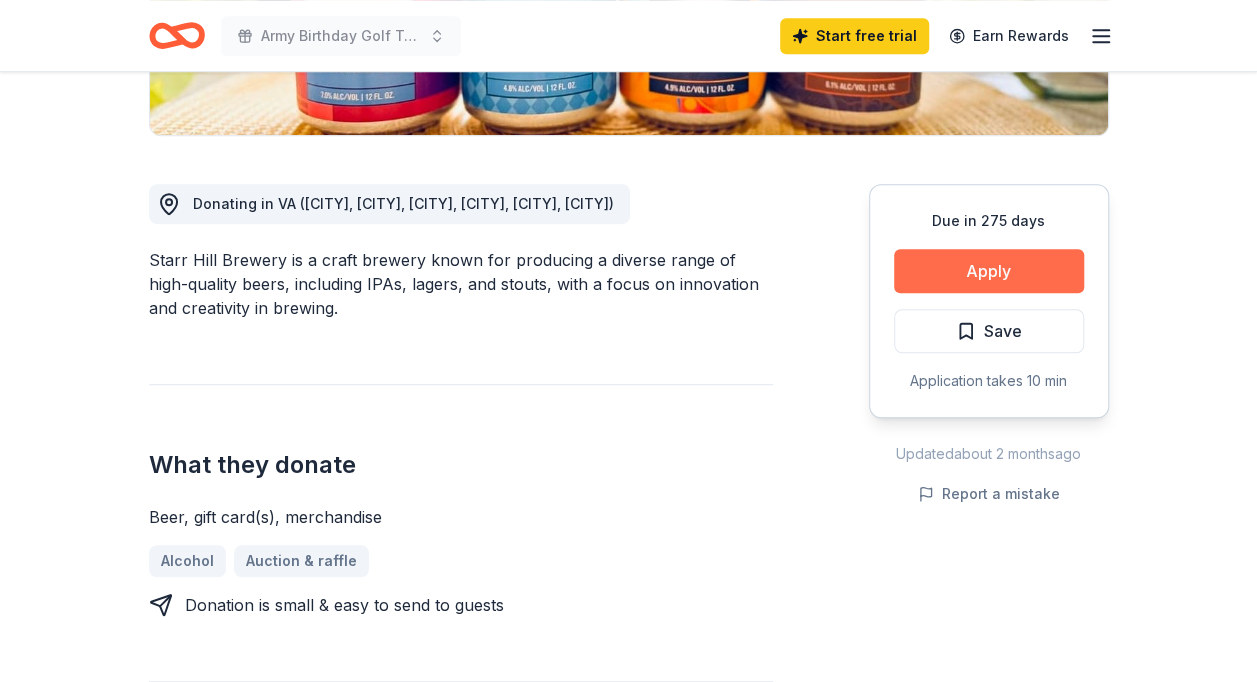 click on "Apply" at bounding box center [989, 271] 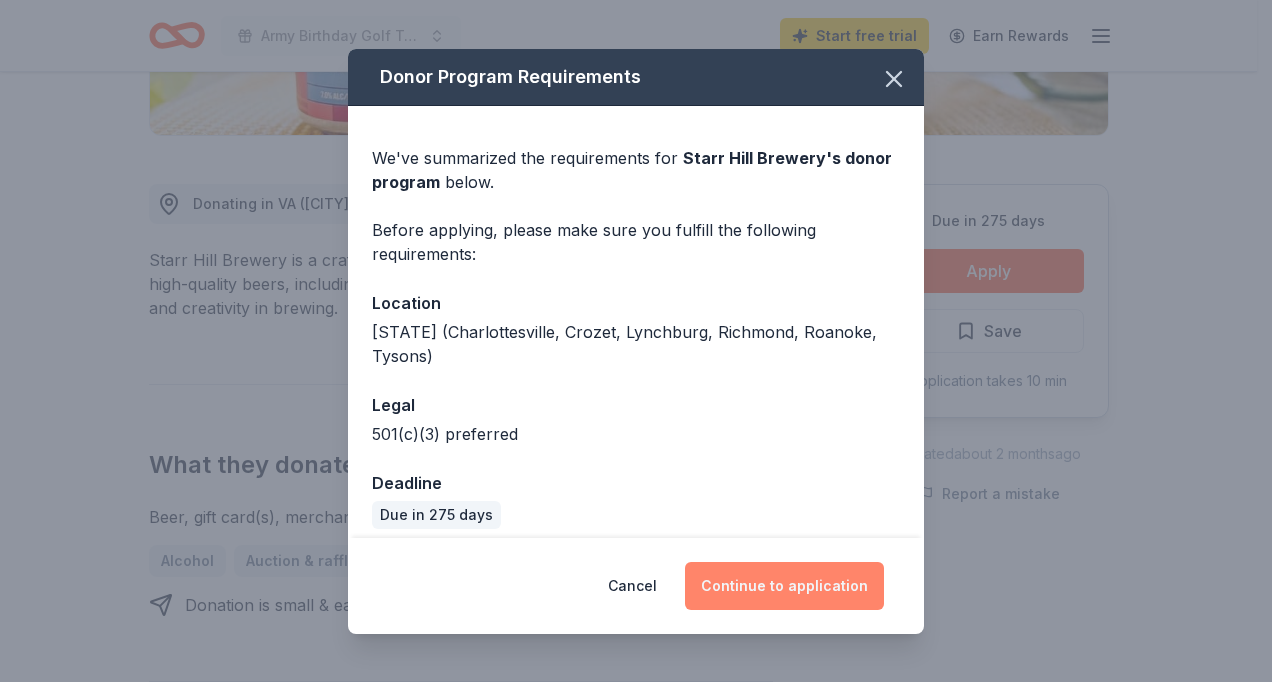 click on "Continue to application" at bounding box center (784, 586) 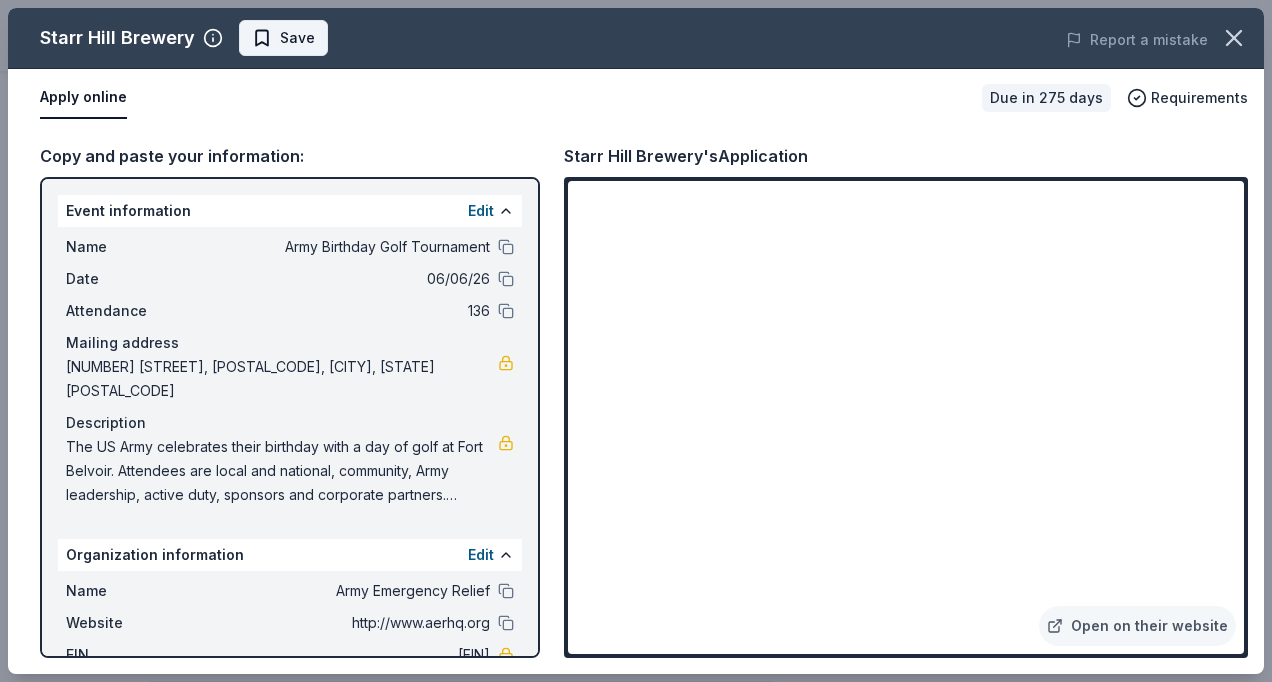 click on "Save" at bounding box center [283, 38] 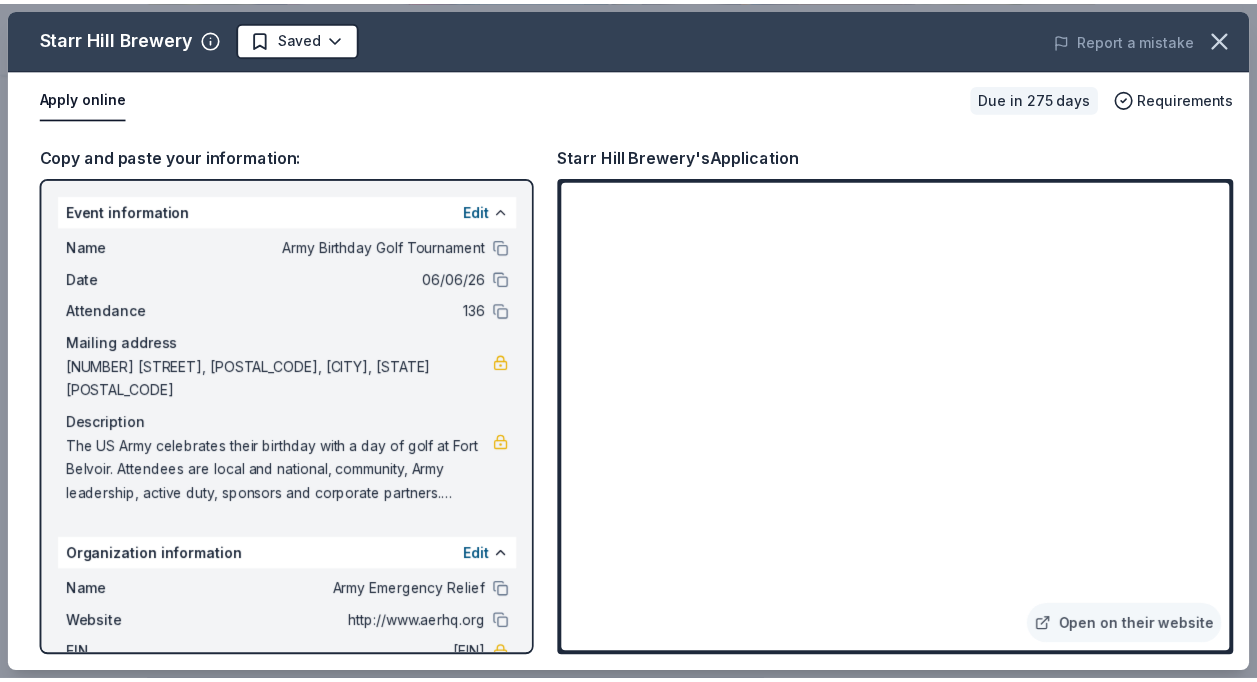 scroll, scrollTop: 0, scrollLeft: 0, axis: both 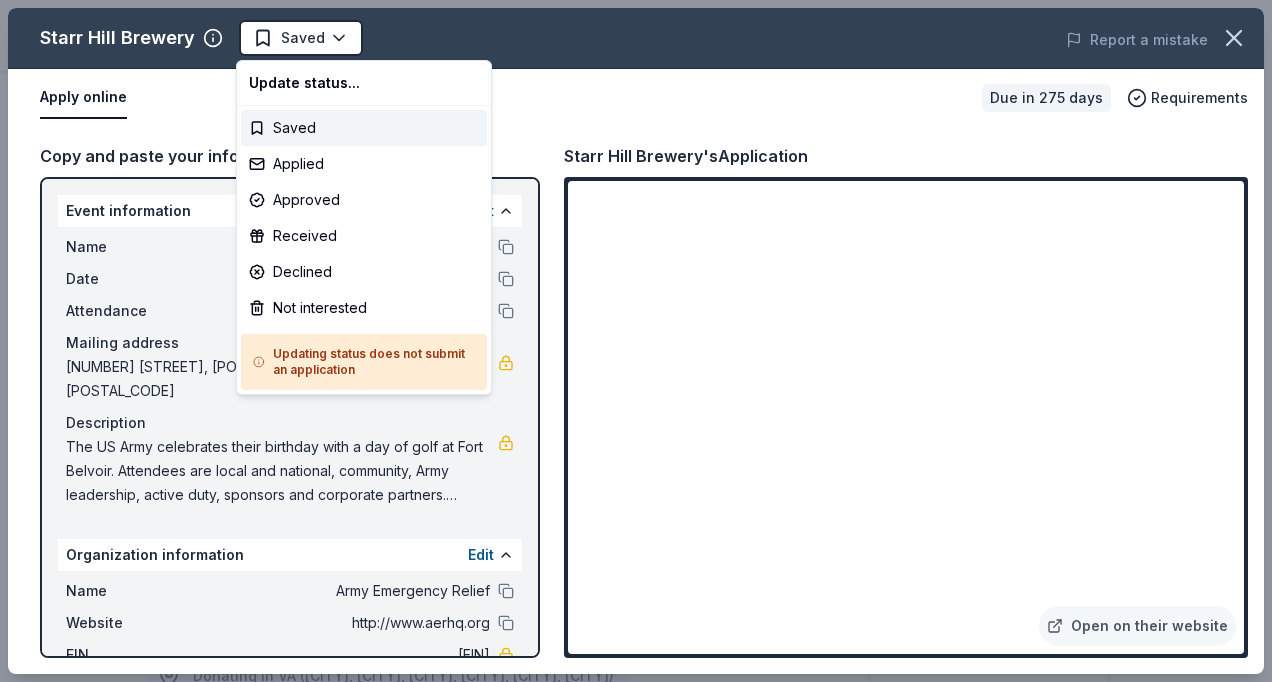click on "Army Birthday Golf Tournament Saved Apply Due in 275 days Share Starr Hill Brewery New Share Donating in VA (Charlottesville, Crozet, Lynchburg, Richmond, Roanoke, Tysons) Starr Hill Brewery is a craft brewery known for producing a diverse range of high-quality beers, including IPAs, lagers, and stouts, with a focus on innovation and creativity in brewing. What they donate Beer, gift card(s), merchandise Alcohol Auction & raffle Donation is small & easy to send to guests Who they donate to  Preferred 501(c)(3) preferred Start free Pro trial to view approval rates and average donation values Due in 275 days Apply Saved Application takes 10 min Updated  about 2 months  ago Report a mistake New Be the first to review this company! Leave a review Similar donors 6   applies  last week 275 days left Target 4.3 Gift cards ($50-100 value, with a maximum donation of $500 per year) Local 275 days left Online app Vibrant Shore Brewing Company New Cash donations, beers, gift card(s) Local 275 days left Online app New New" at bounding box center (628, 341) 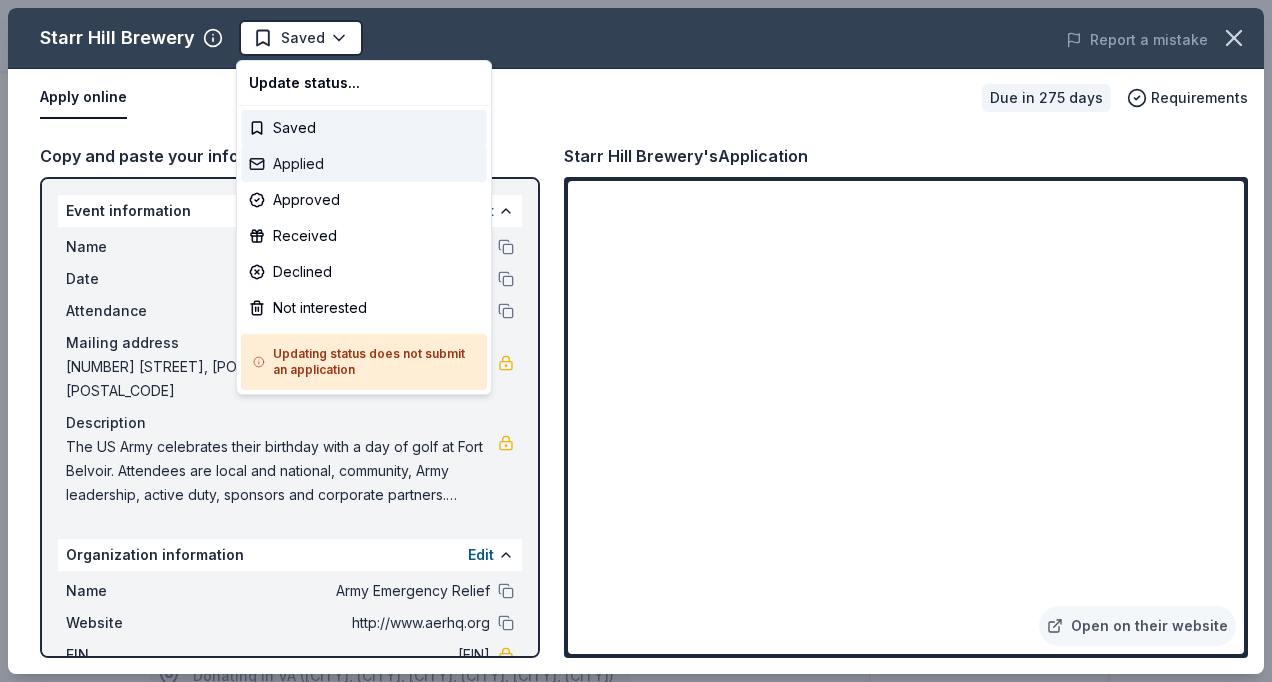 click on "Applied" at bounding box center (364, 164) 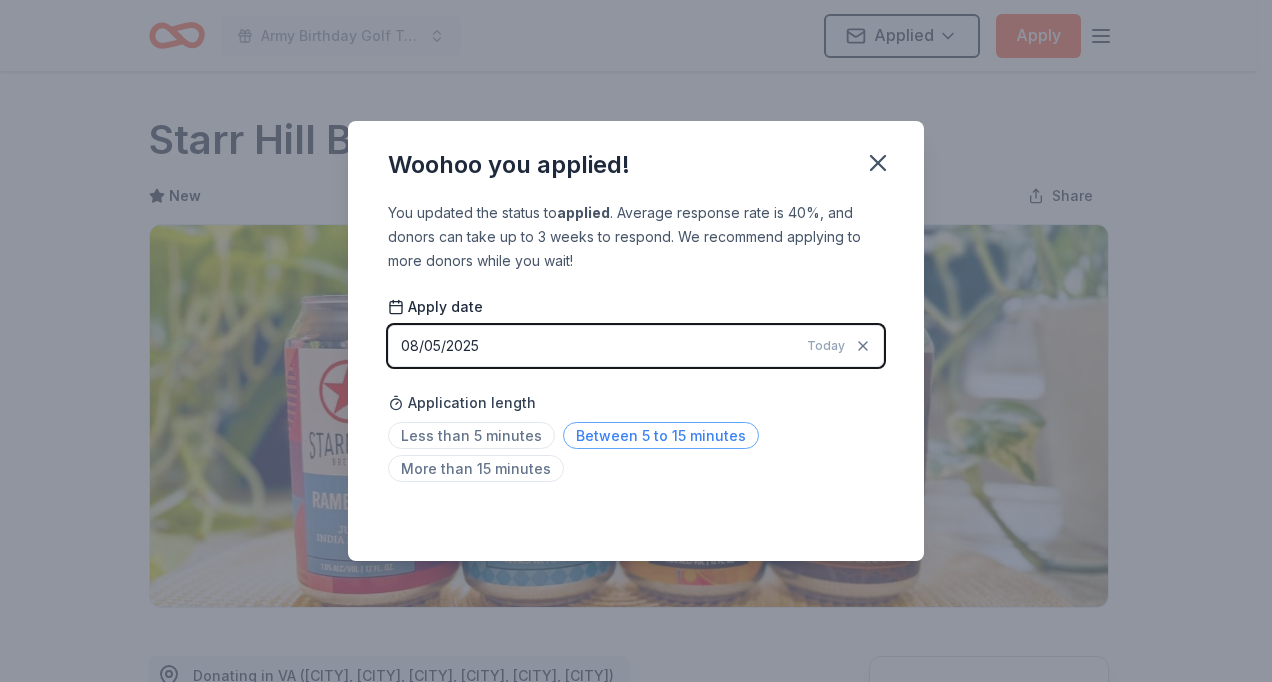 click on "Between 5 to 15 minutes" at bounding box center [661, 435] 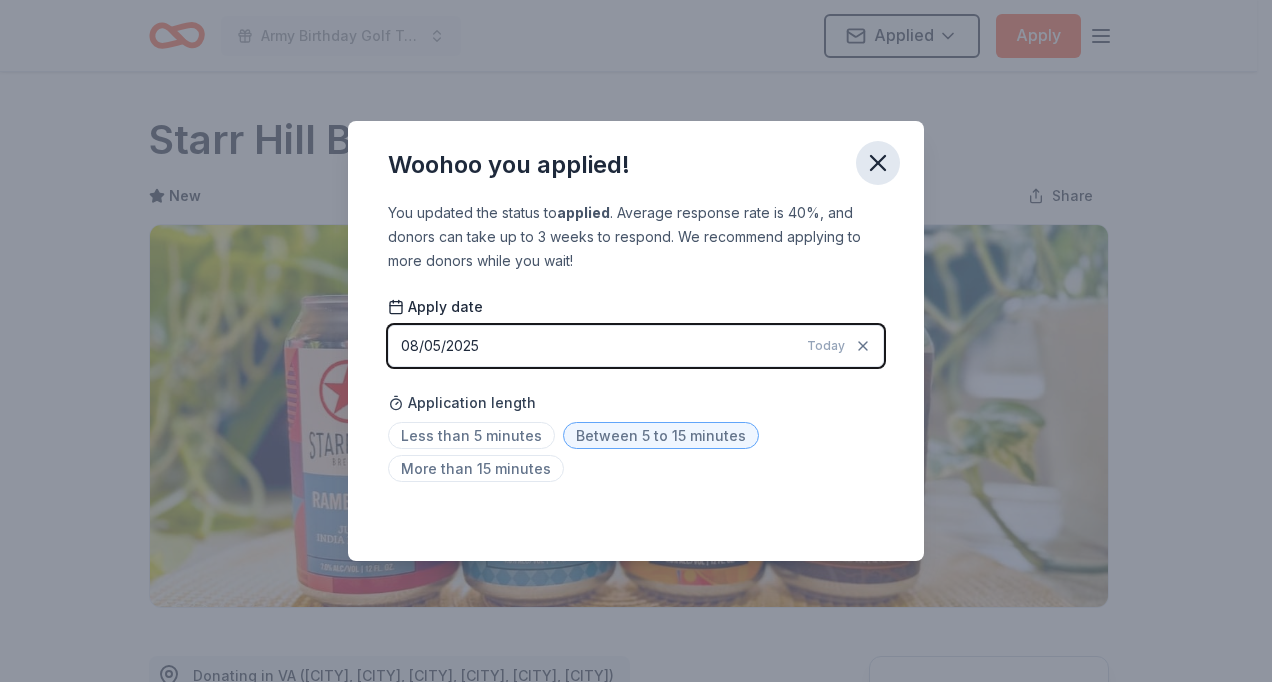 click 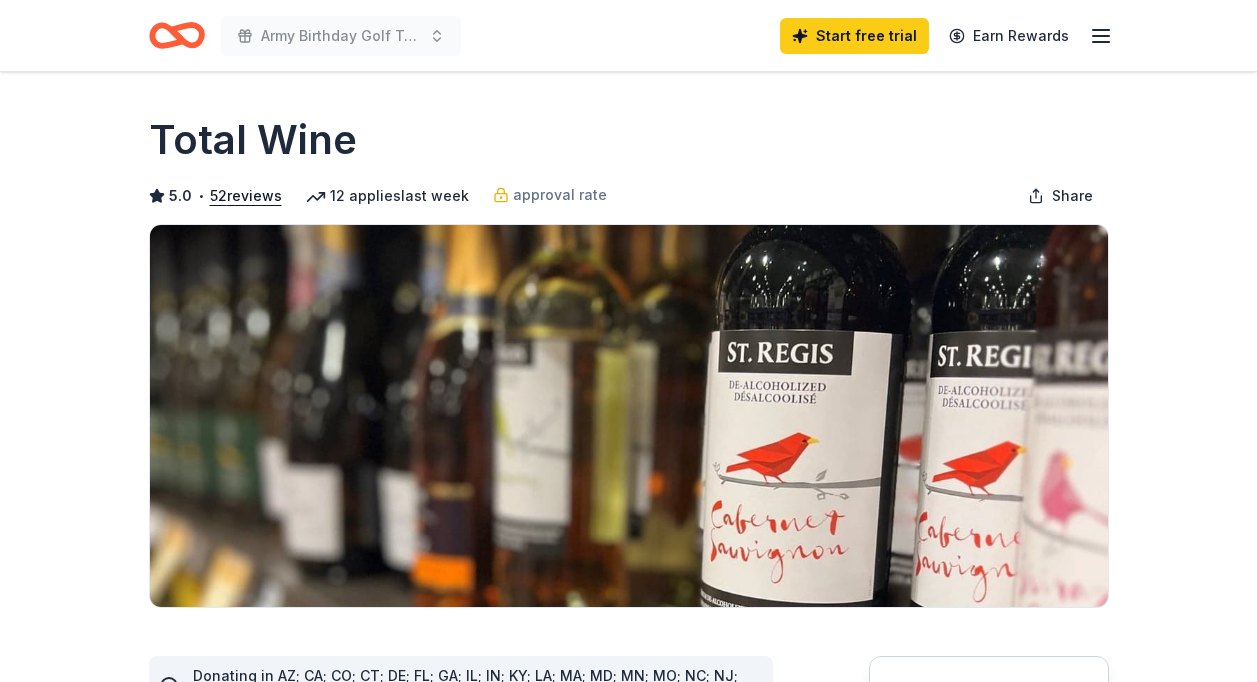 scroll, scrollTop: 0, scrollLeft: 0, axis: both 